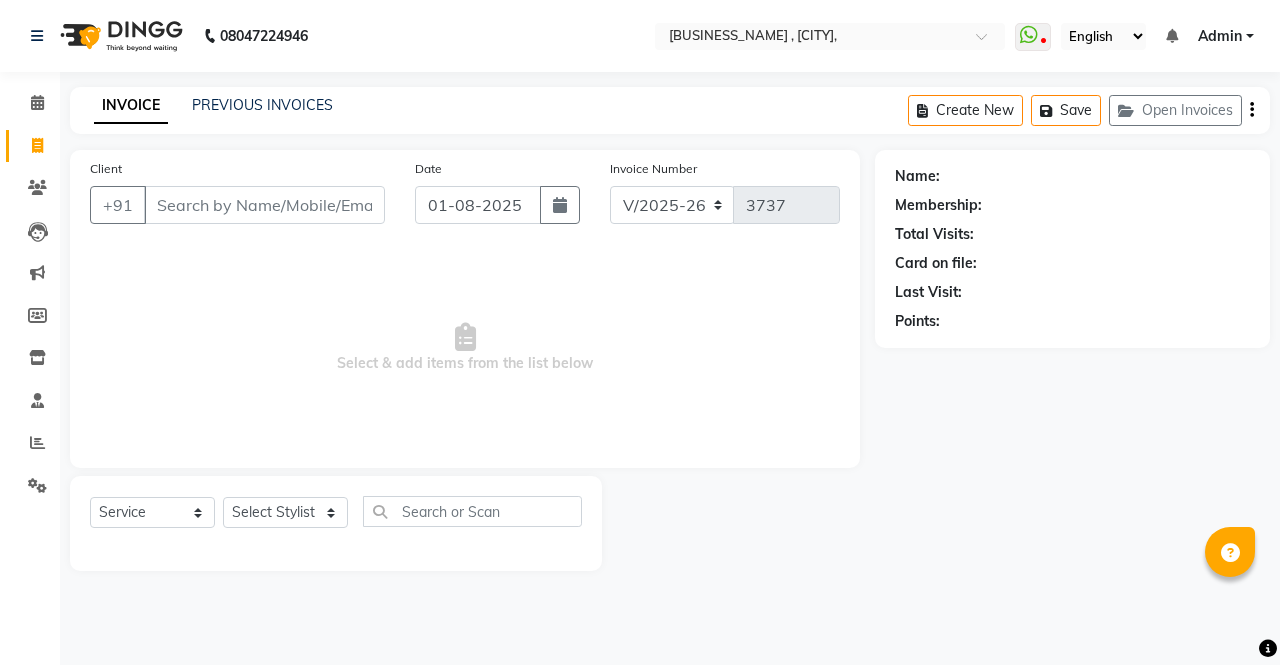 select on "6963" 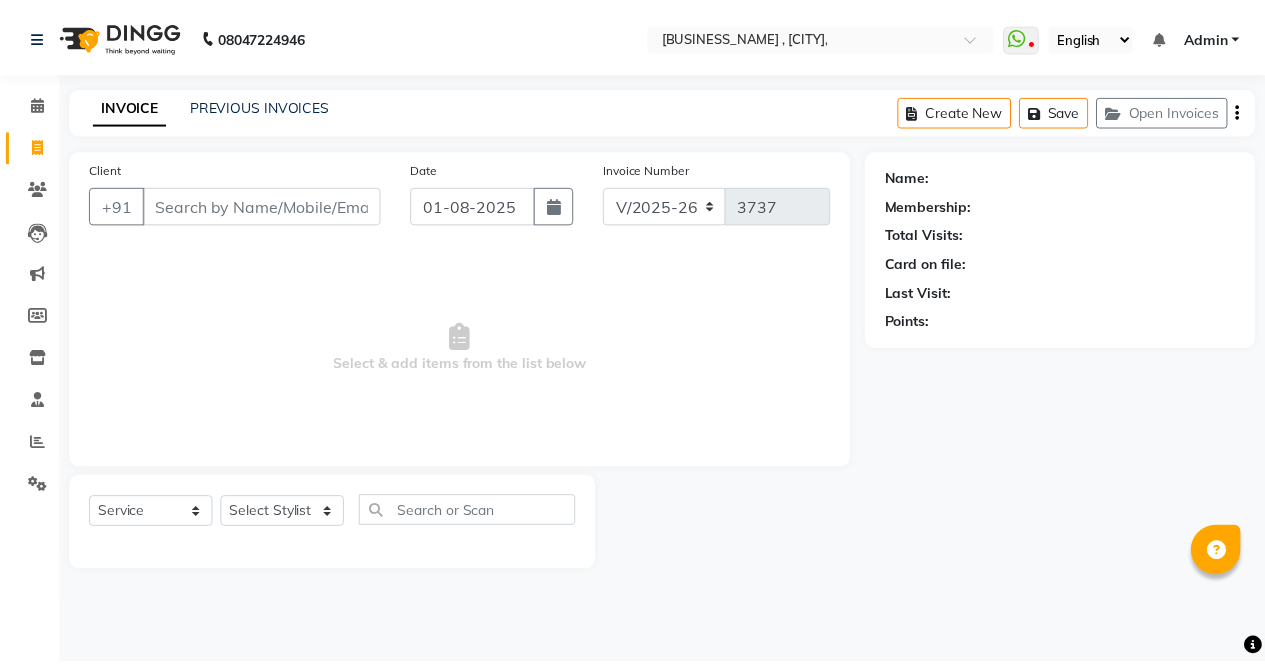 scroll, scrollTop: 0, scrollLeft: 0, axis: both 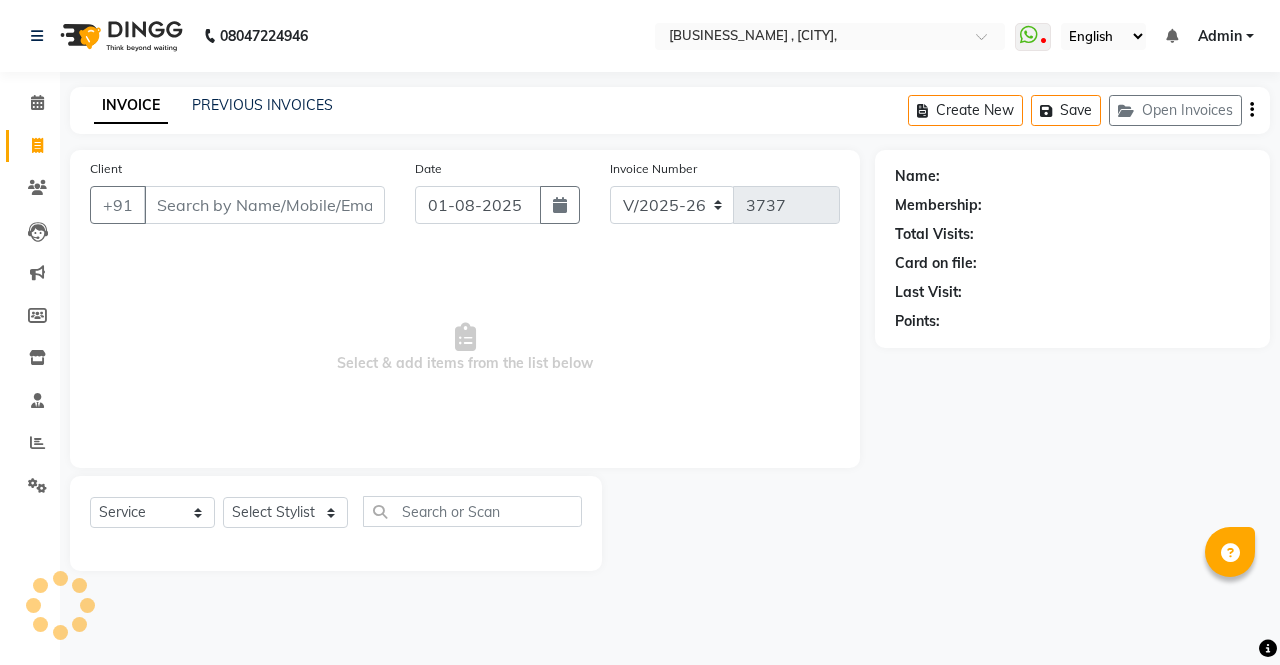 select on "57428" 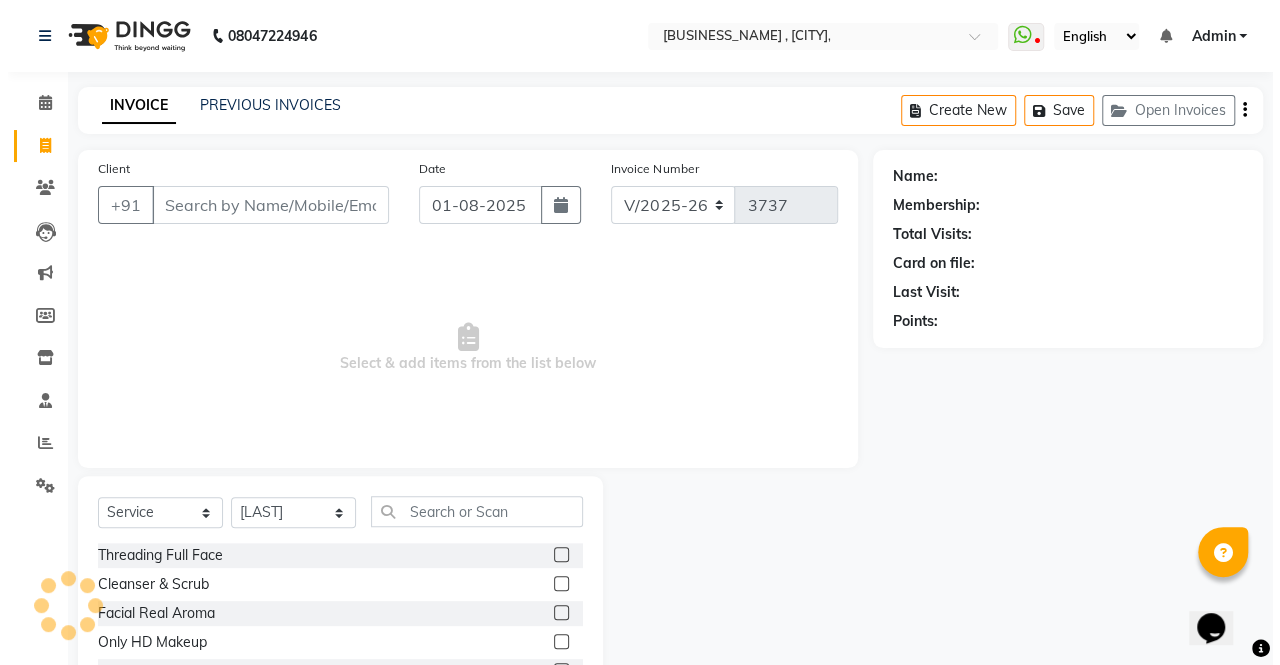 scroll, scrollTop: 0, scrollLeft: 0, axis: both 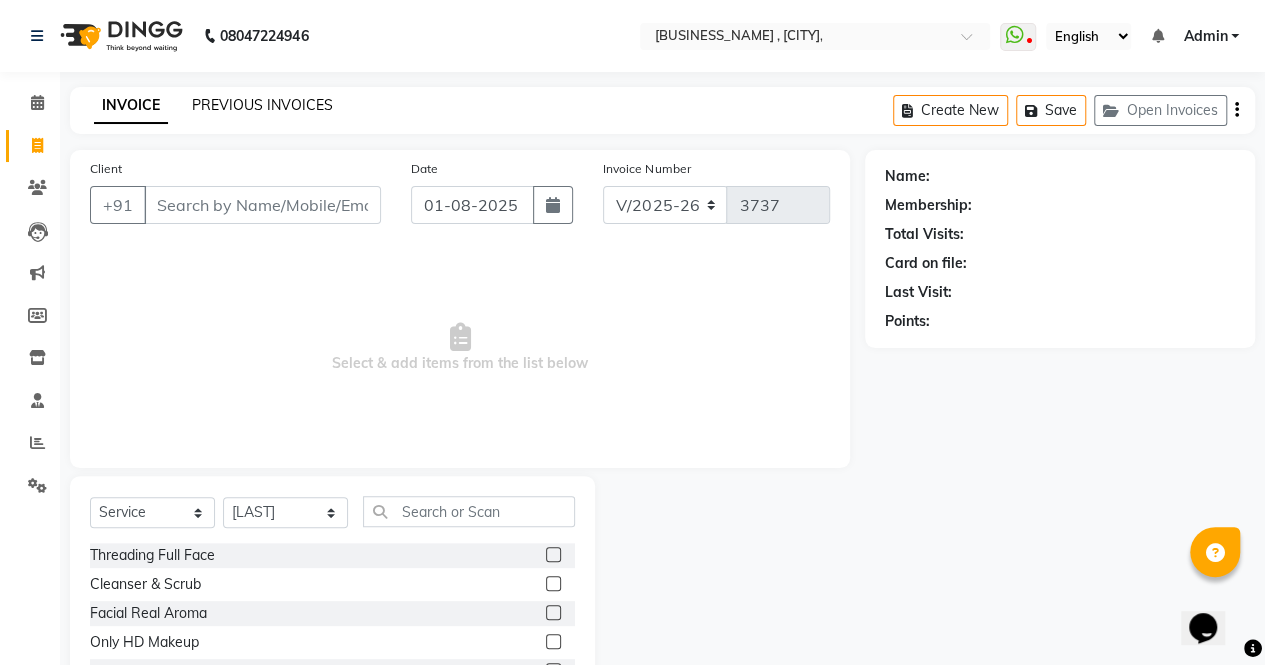 click on "PREVIOUS INVOICES" 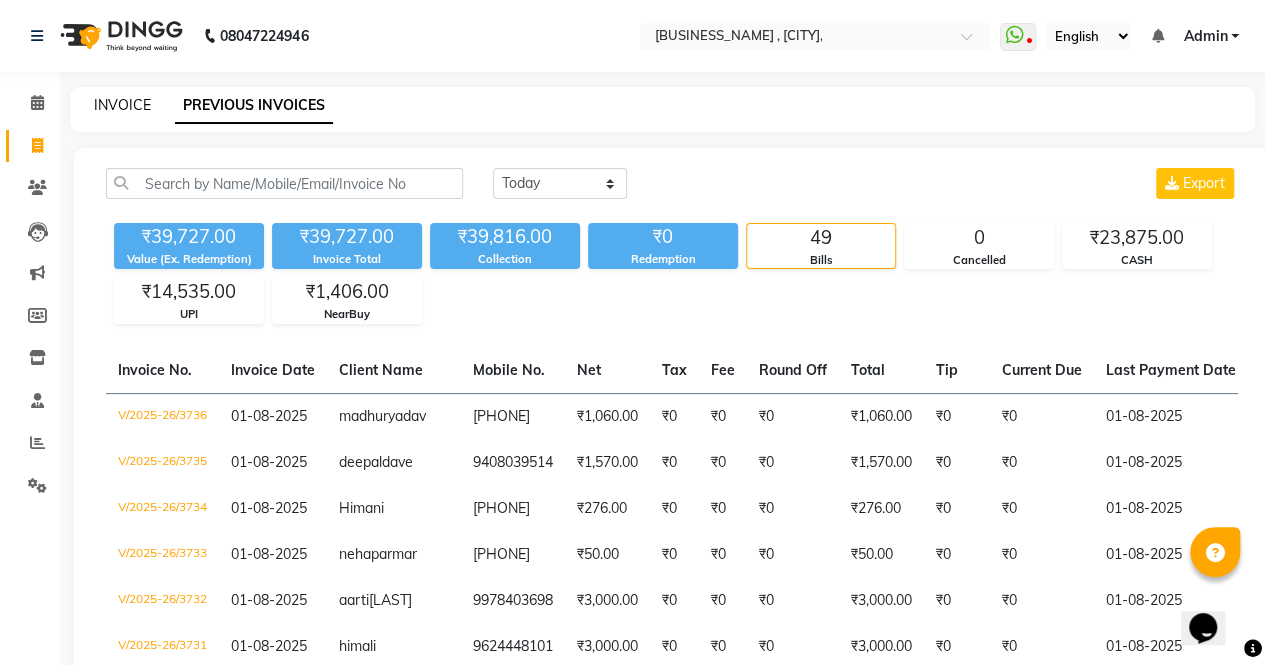 click on "INVOICE" 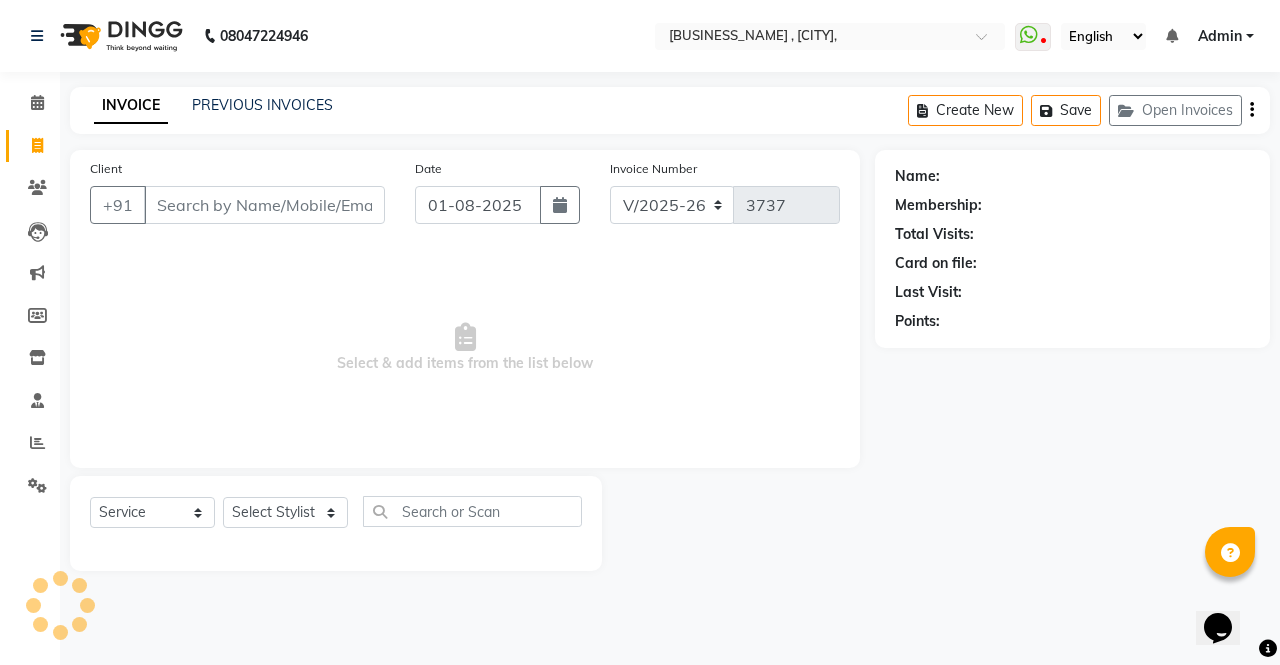 select on "57428" 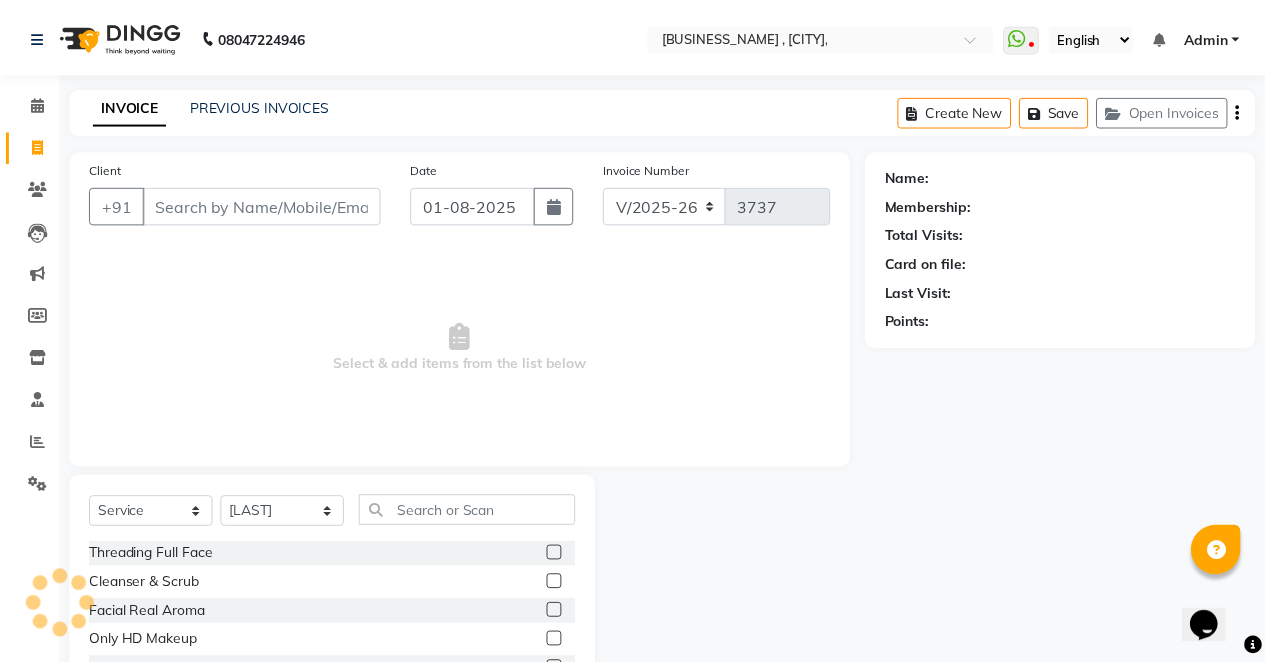 scroll, scrollTop: 135, scrollLeft: 0, axis: vertical 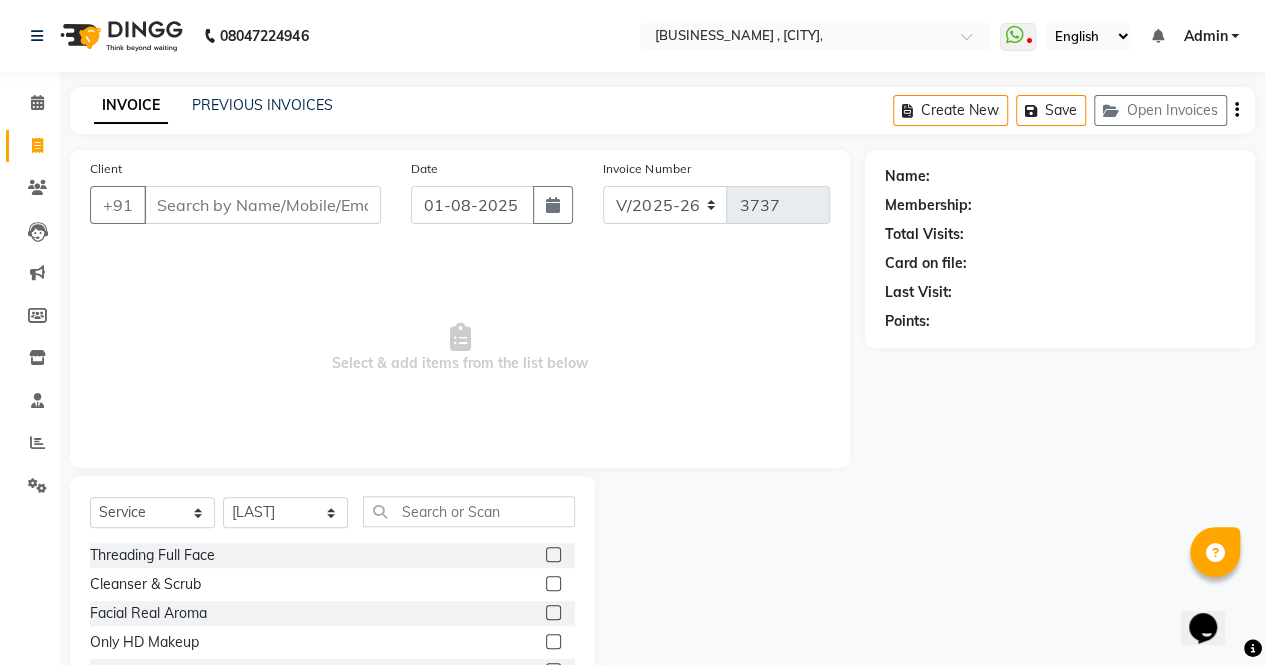 type on "n" 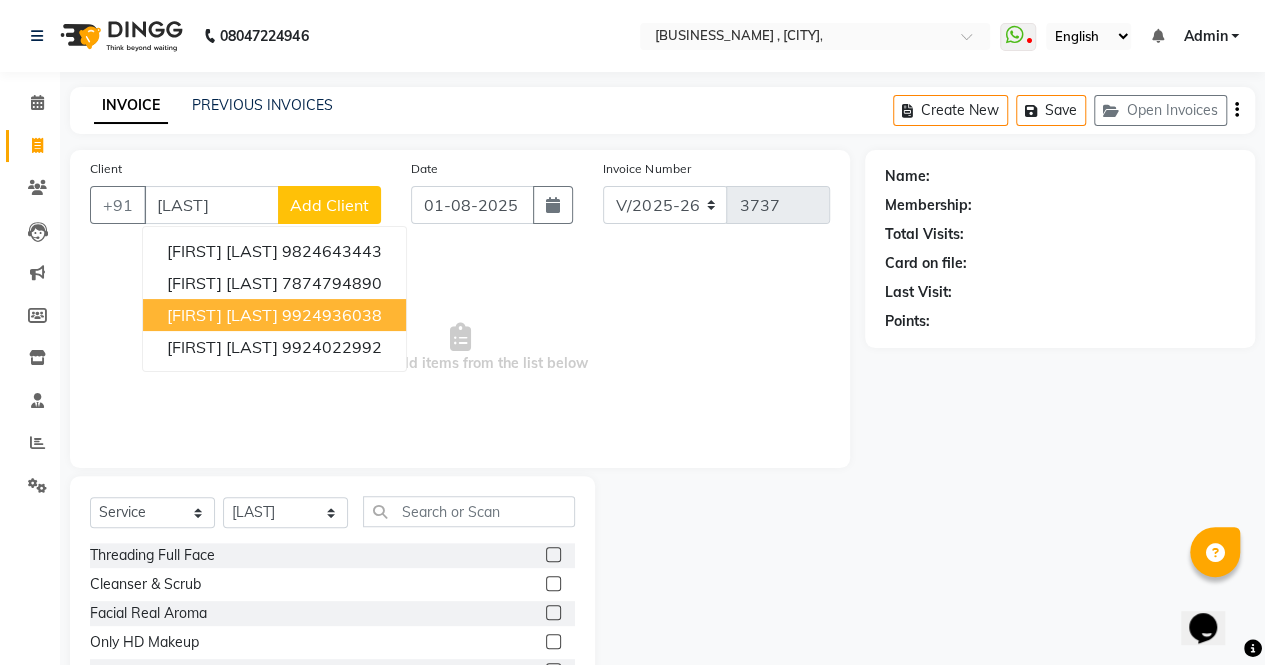 click on "9924936038" at bounding box center (332, 315) 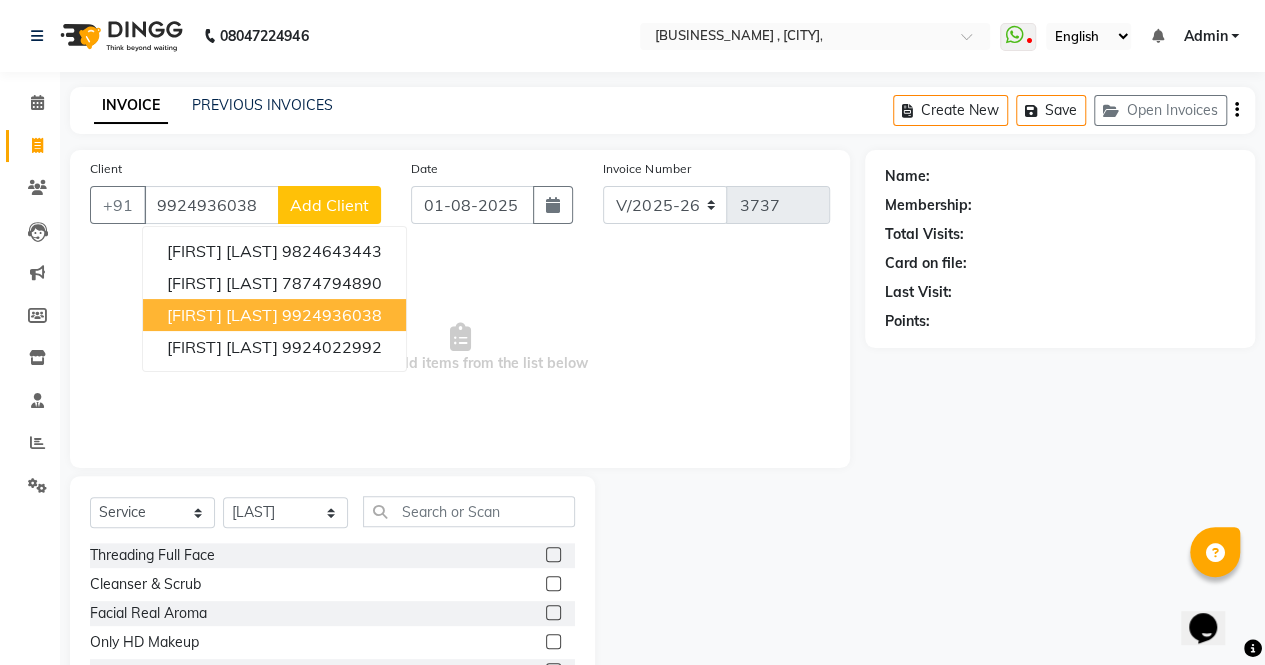 type on "9924936038" 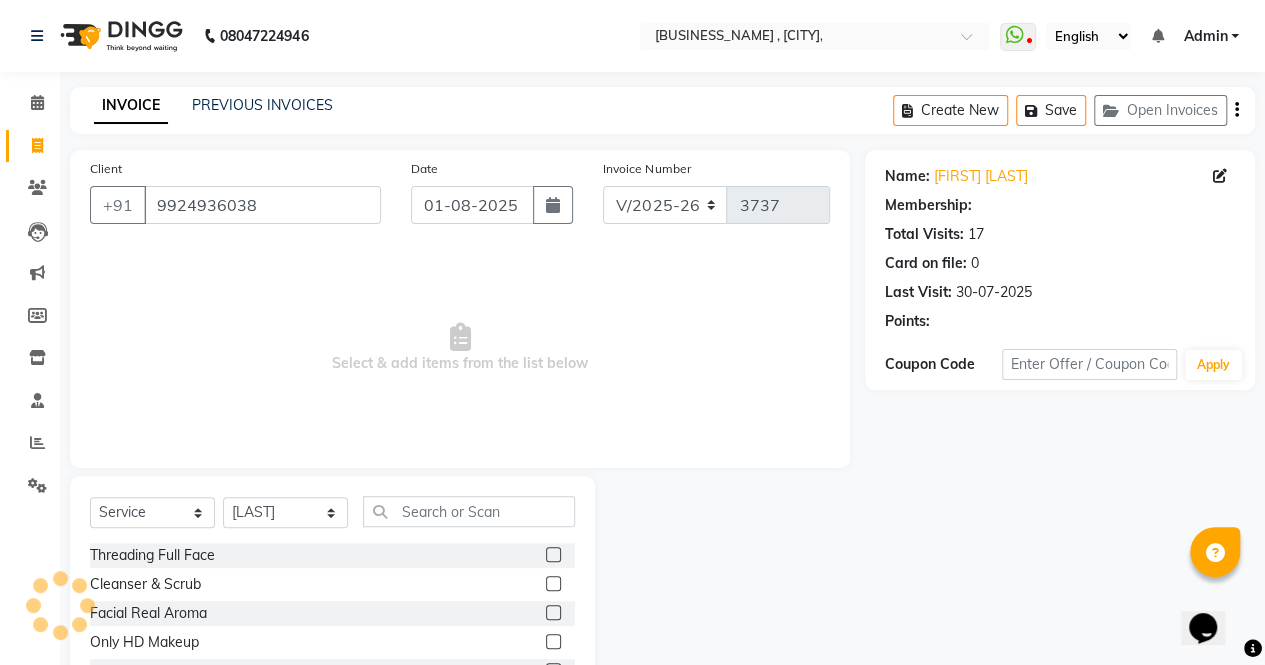 select on "1: Object" 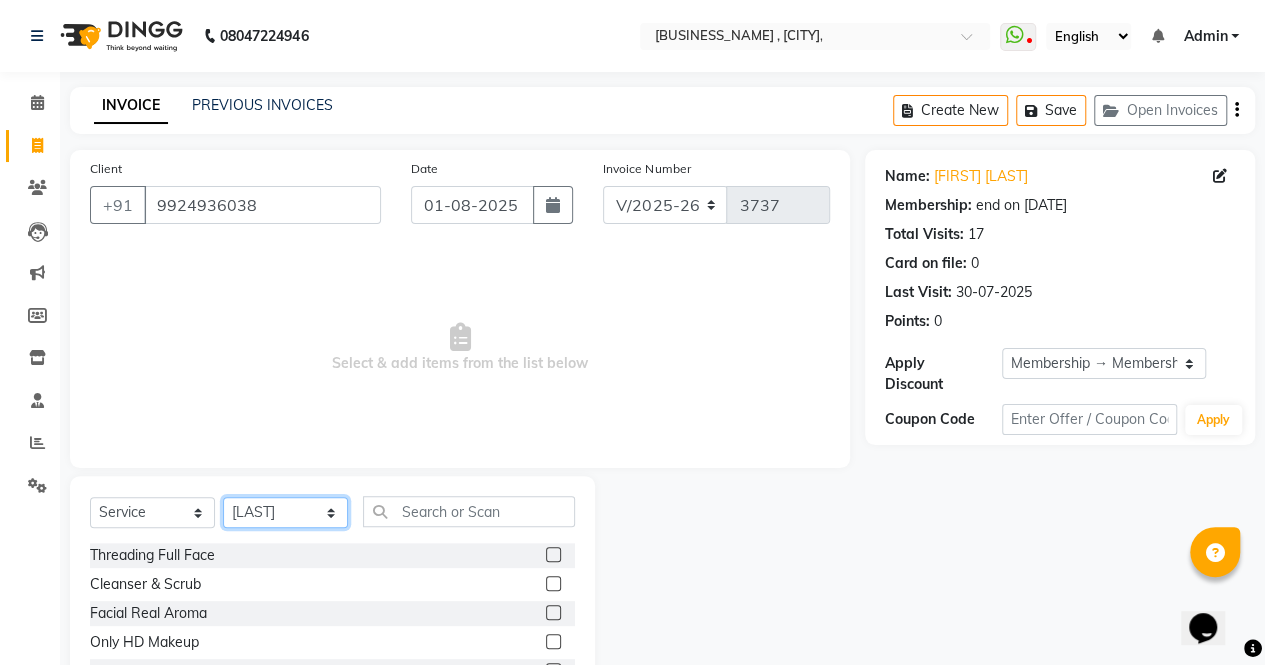 click on "Select Stylist [NAME] [NAME] [NAME] [NAME] [NAME] [NAME] [NAME] [NAME] [NAME] [NAME] [NAME] [NAME] [NAME] [NAME] [NAME] [NAME] [NAME] [NAME]" 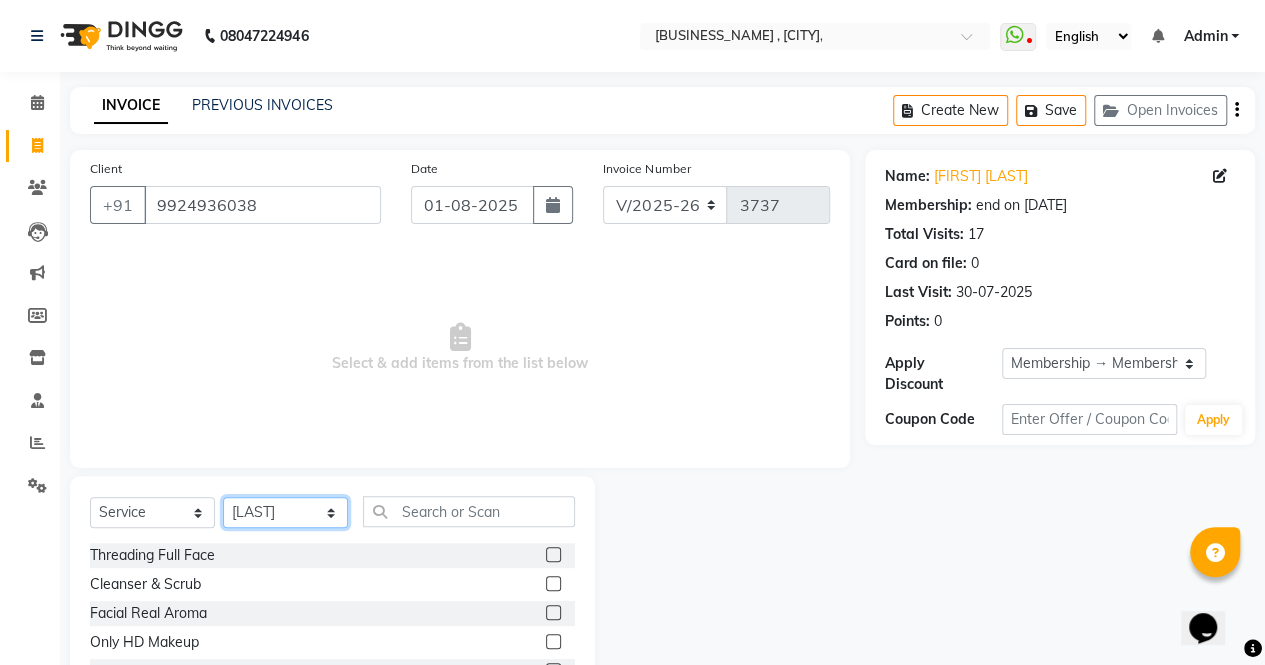 select on "56840" 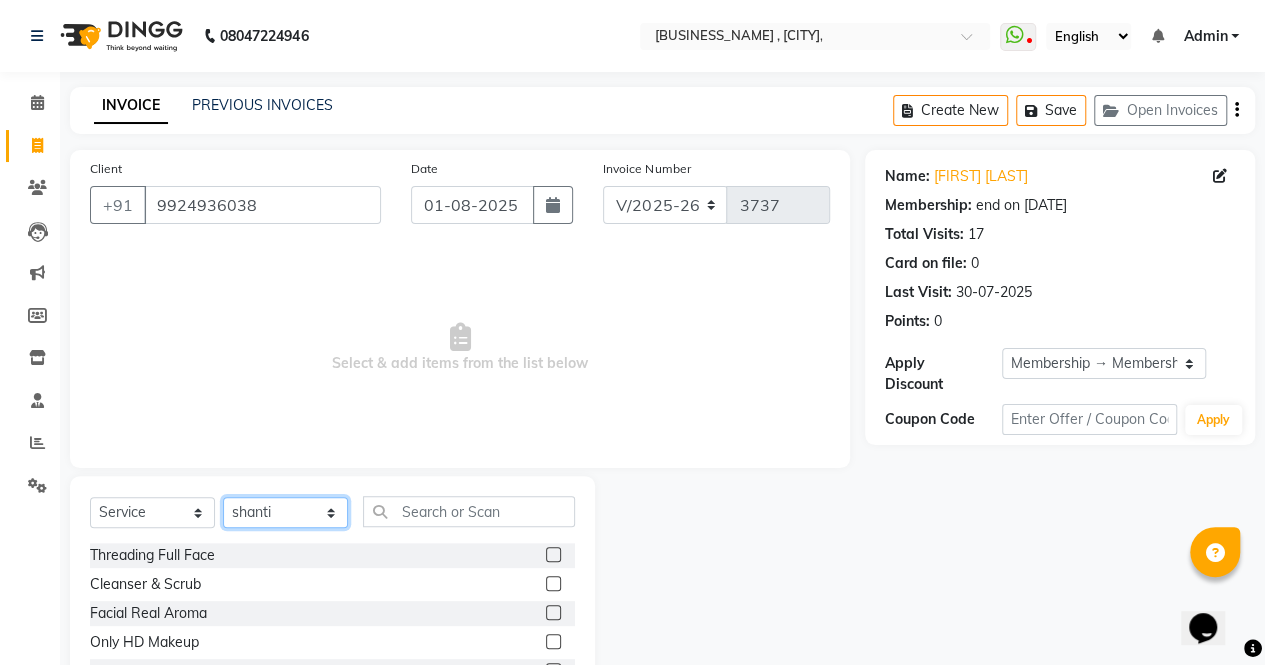 click on "Select Stylist [NAME] [NAME] [NAME] [NAME] [NAME] [NAME] [NAME] [NAME] [NAME] [NAME] [NAME] [NAME] [NAME] [NAME] [NAME] [NAME] [NAME] [NAME]" 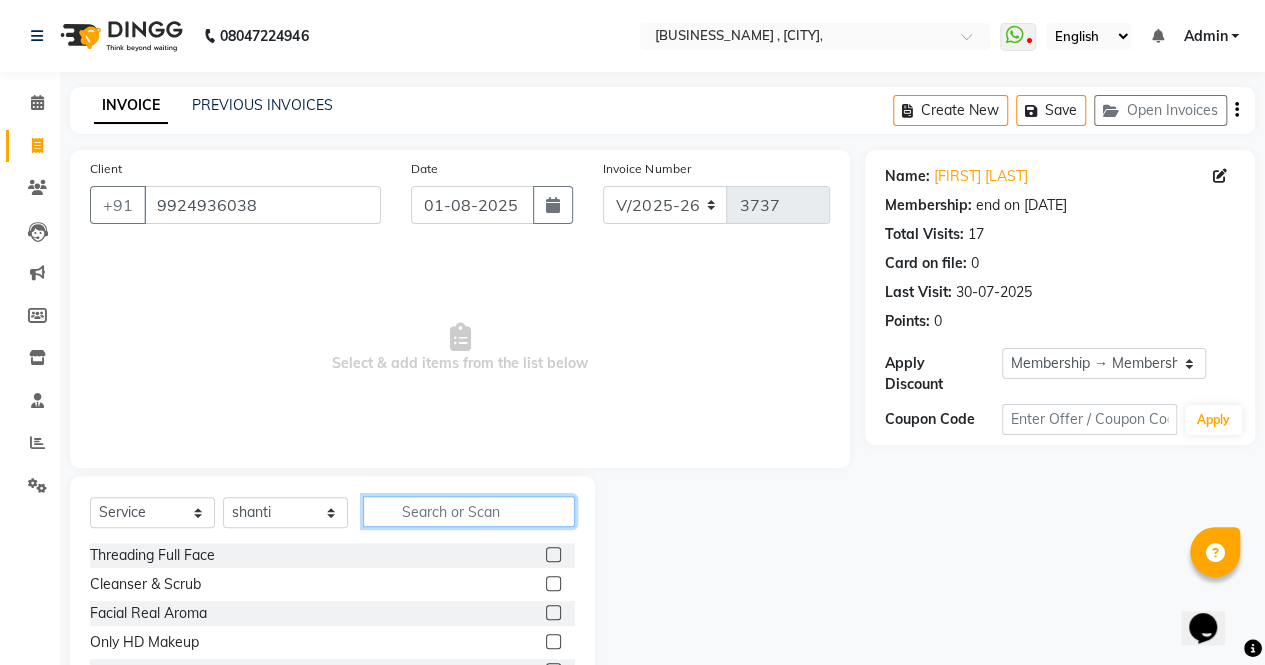 click 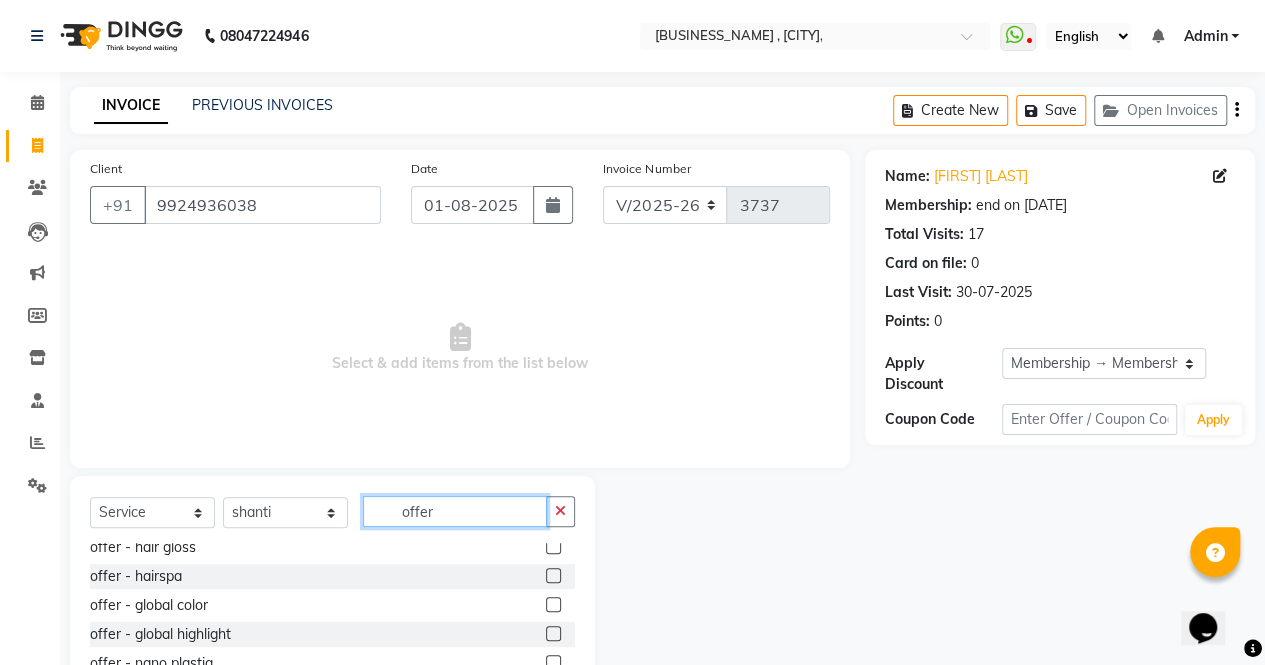 scroll, scrollTop: 342, scrollLeft: 0, axis: vertical 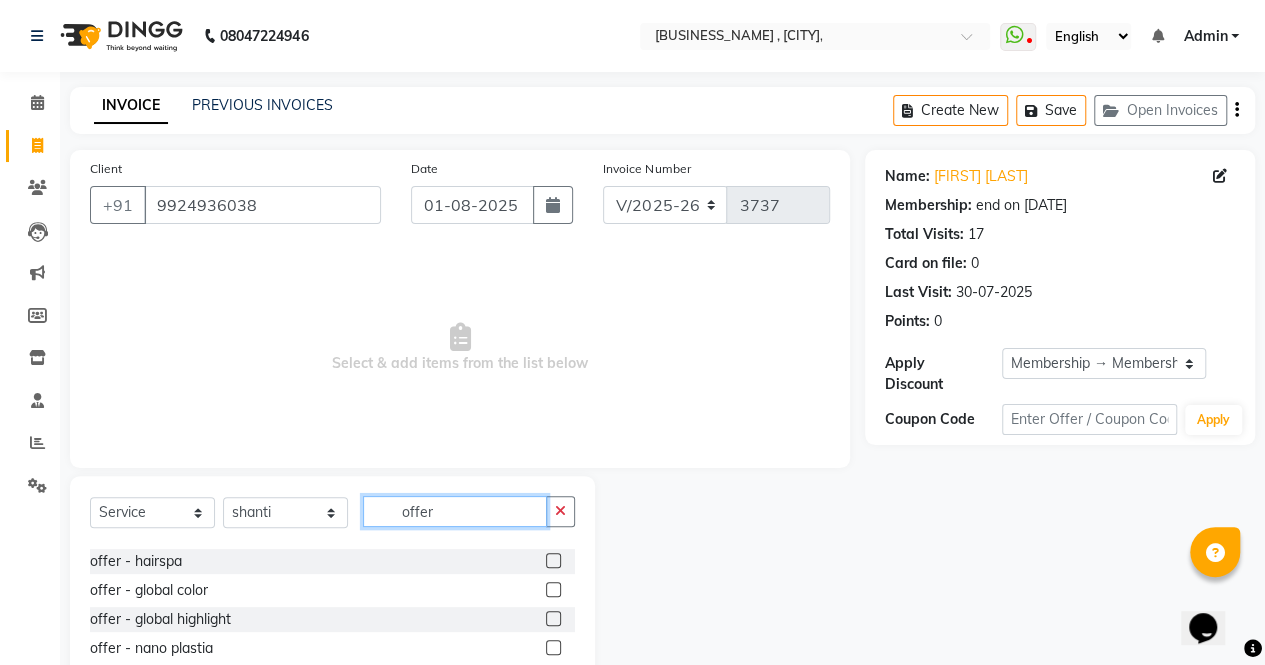 type on "offer" 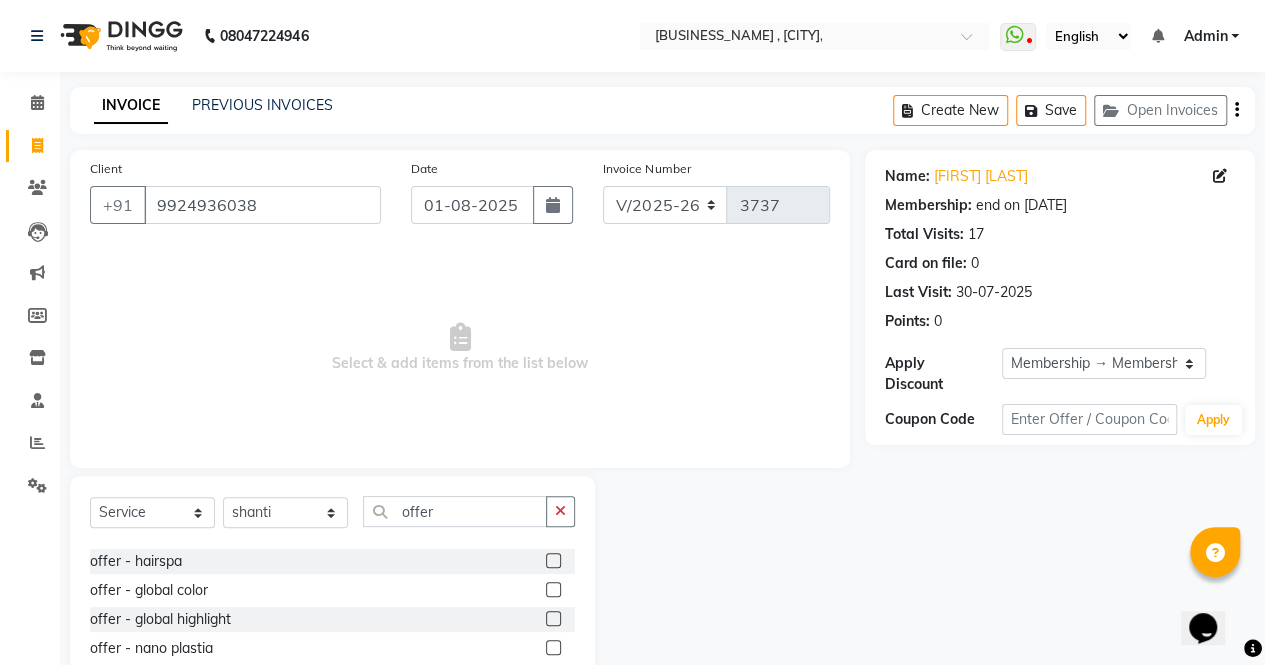 click 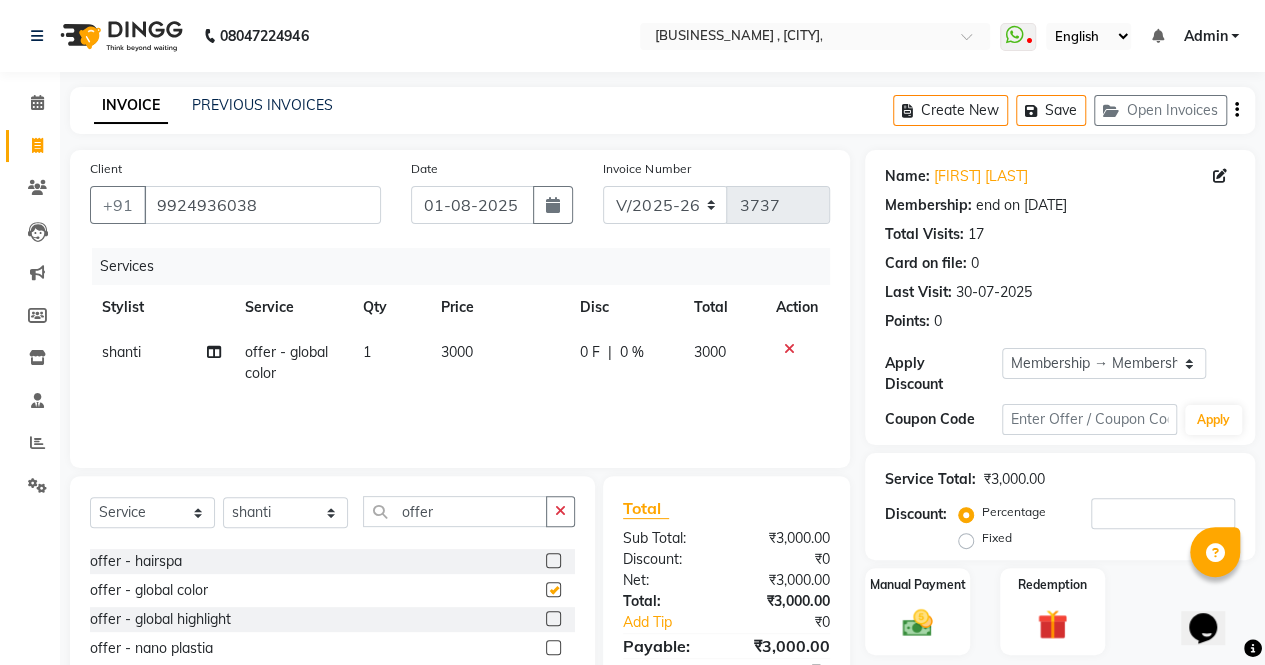 checkbox on "false" 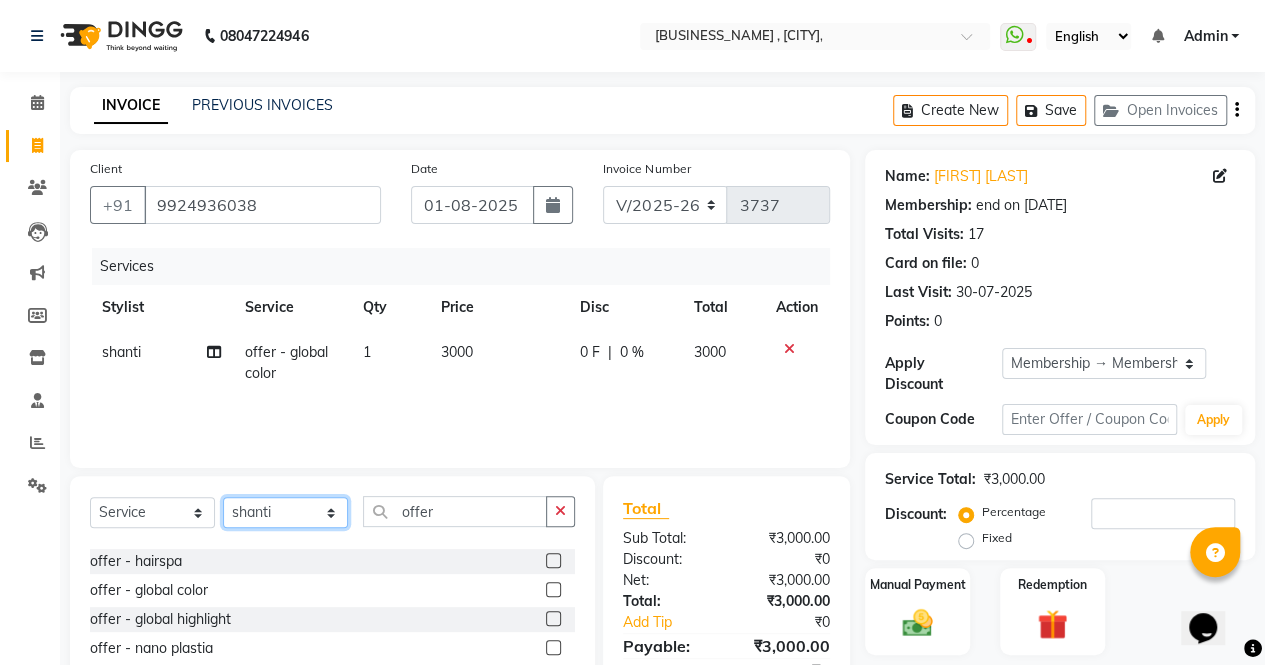 click on "Select Stylist [NAME] [NAME] [NAME] [NAME] [NAME] [NAME] [NAME] [NAME] [NAME] [NAME] [NAME] [NAME] [NAME] [NAME] [NAME] [NAME] [NAME] [NAME]" 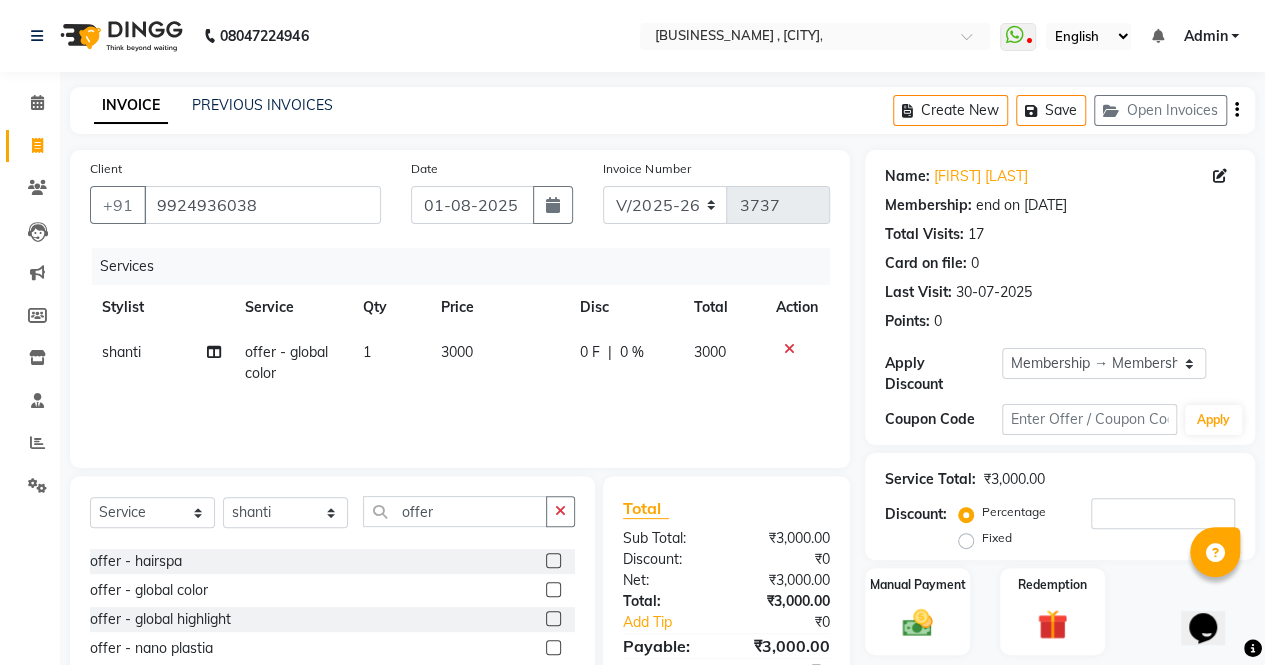 click on "Client +91 [PHONE] Date [DATE] Invoice Number V/2025 V/2025-26 3737 Services Stylist Service Qty Price Disc Total Action [LAST] offer - global color 1 3000 0 F | 0 % 3000 Select Service Product Membership Package Voucher Prepaid Gift Card Select Stylist [NAME] [NAME] [NAME] [NAME] [NAME] [NAME] [NAME] [NAME] [NAME] [NAME] [NAME] [NAME] [NAME] [NAME] [NAME] [NAME] [NAME] [NAME] offer offer - Sugar Wax offer - Cream Wax offer - Rica Wax offer - Rica Bikini offer - Brazilian Face Wax offer - Dtan Hand n Legs offer - Vedic Valley Facial offer - o3+ Whitening facial offer - Mintree mani pedi offer - hair cut offer - L'oreal Wash n blowdry offer - hair gloss offer - hairspa offer - global color offer - global highlight offer - nano plastia offer - hair botox offer - gel paint offer - temp nails Total Sub Total: ₹3,000.00 Discount: ₹0 Net: ₹3,000.00 Total: ₹3,000.00 Add Tip ₹0 Payable: ₹3,000.00 Paid: ₹0 Balance : ₹3,000.00" 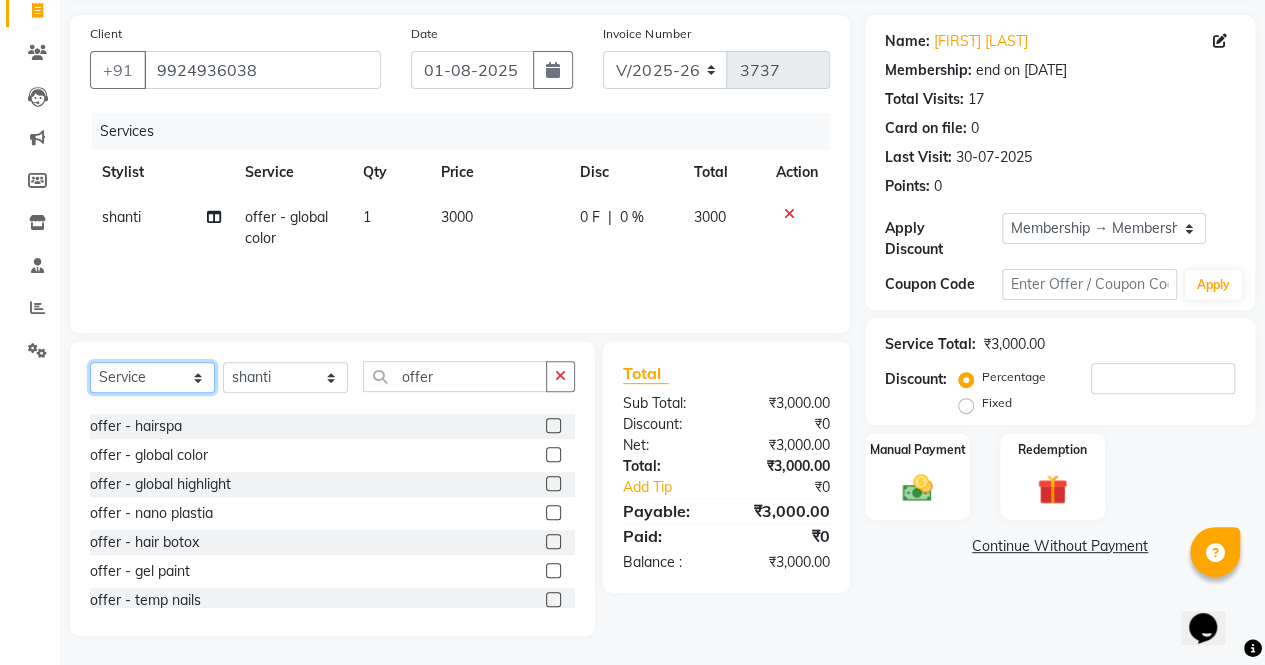 click on "Select  Service  Product  Membership  Package Voucher Prepaid Gift Card" 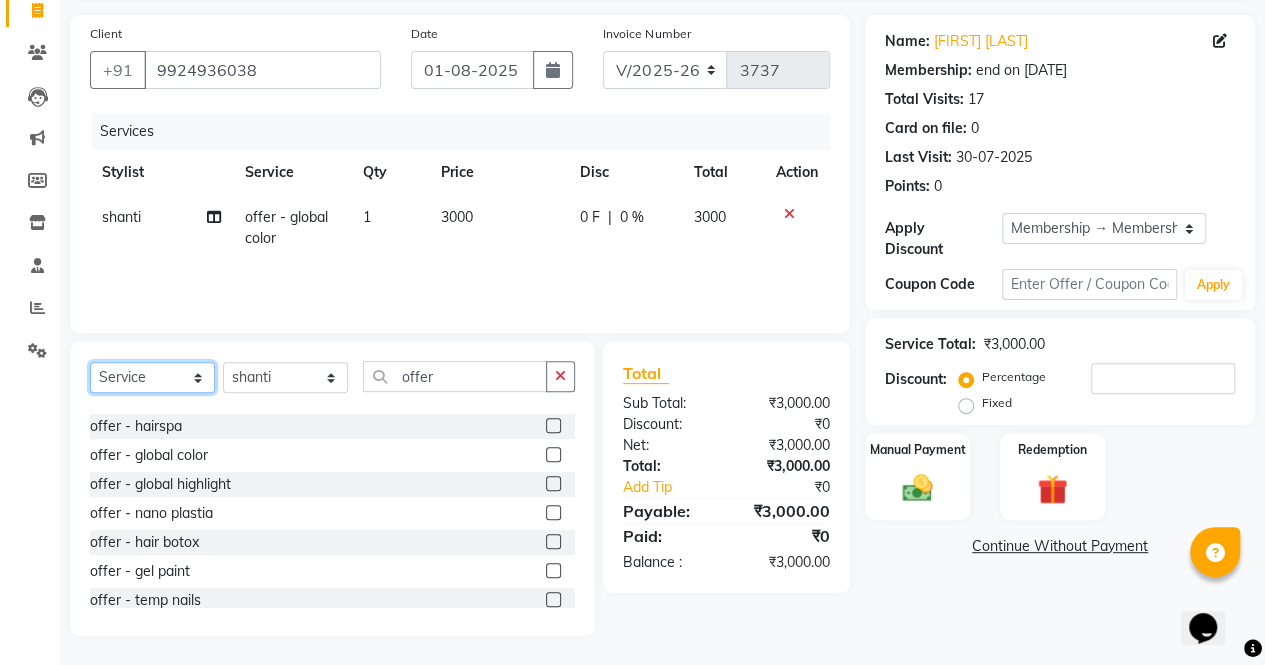 select on "product" 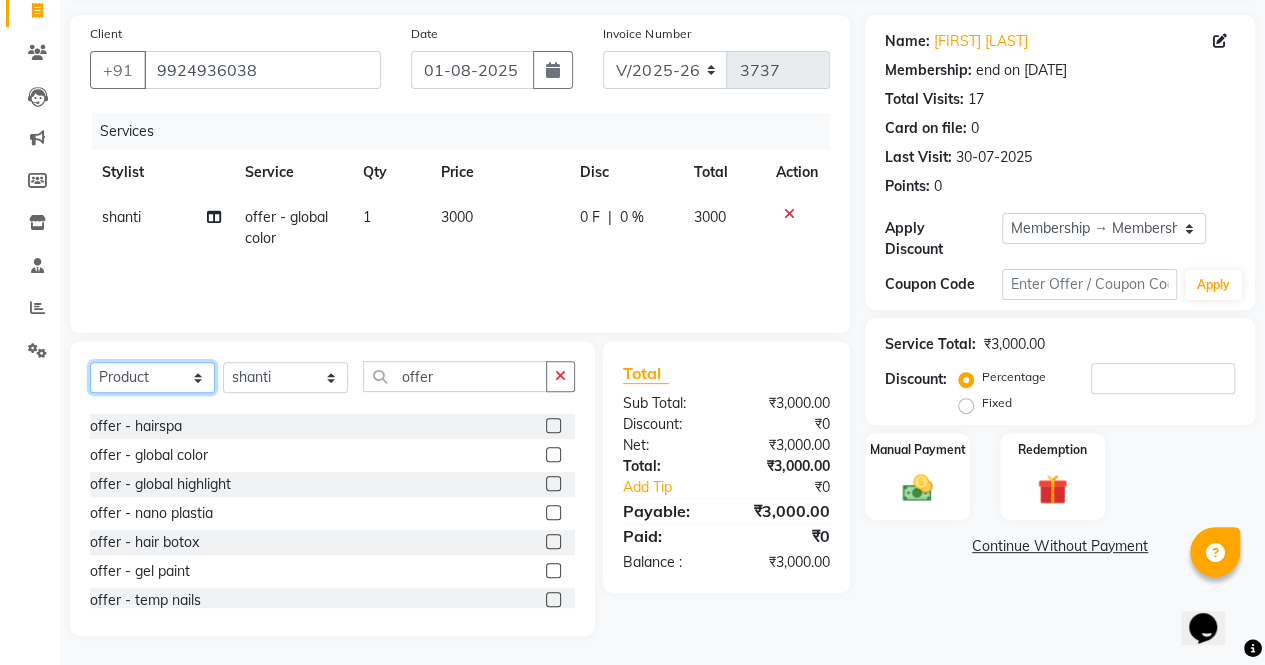 click on "Select  Service  Product  Membership  Package Voucher Prepaid Gift Card" 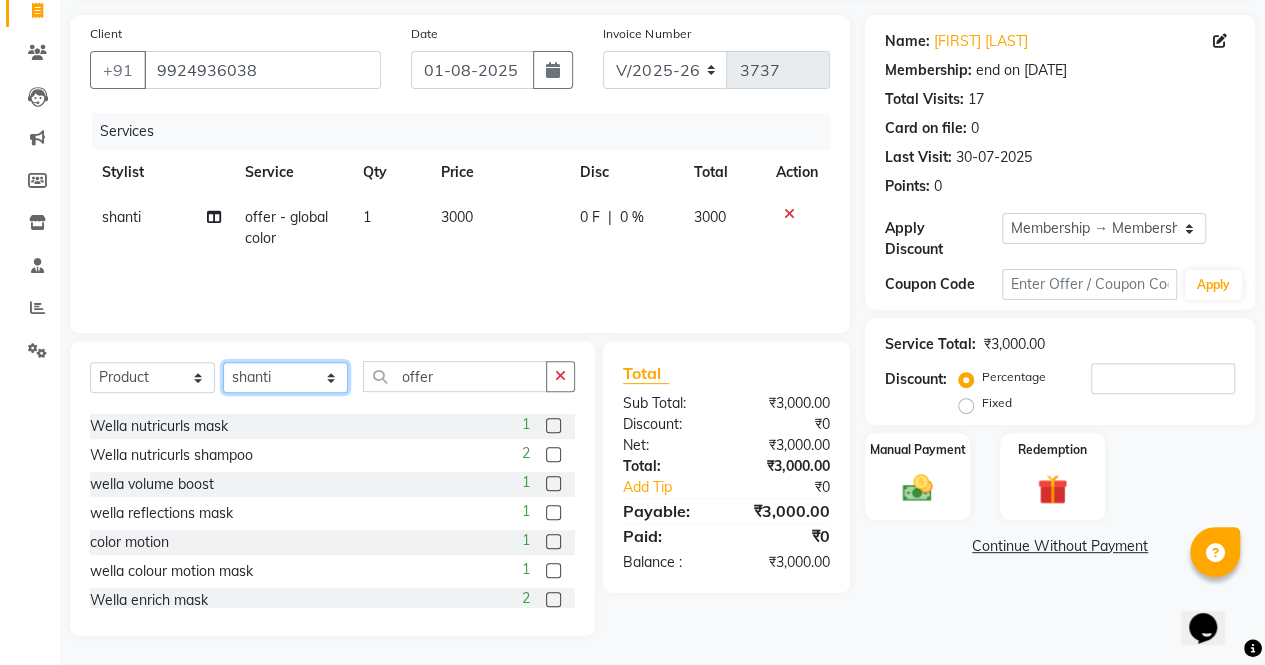 click on "Select Stylist [NAME] [NAME] [NAME] [NAME] [NAME] [NAME] [NAME] [NAME] [NAME] [NAME] [NAME] [NAME] [NAME] [NAME] [NAME] [NAME] [NAME] [NAME]" 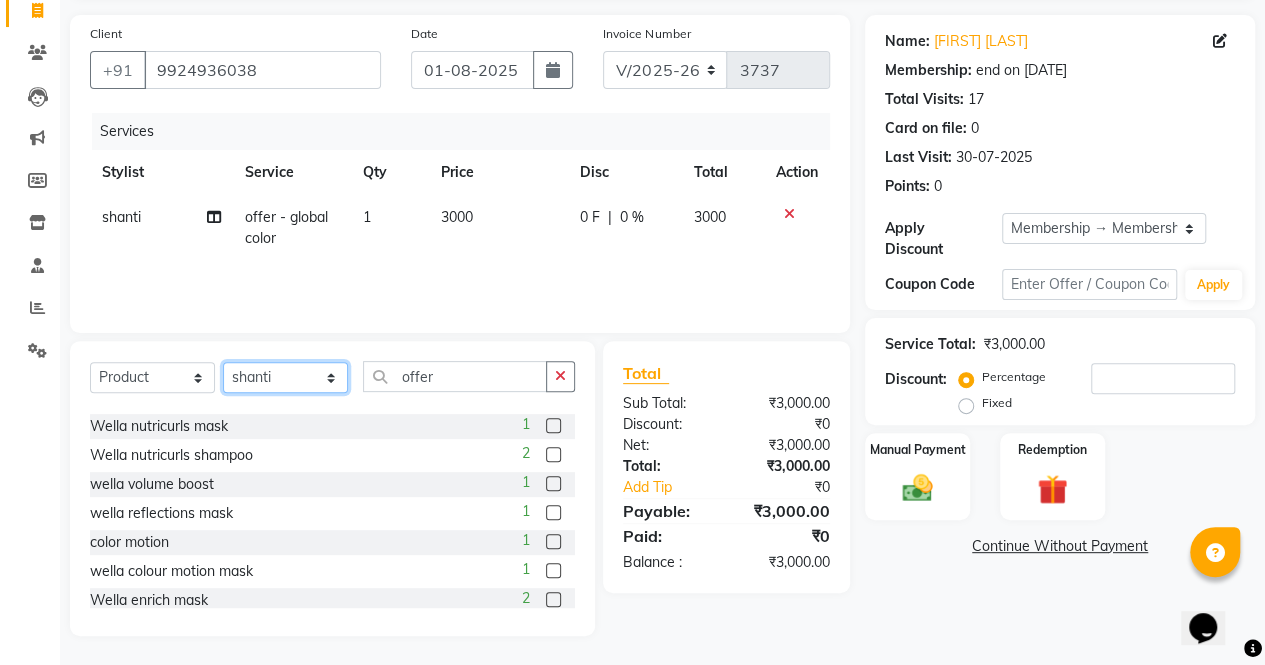 select on "57428" 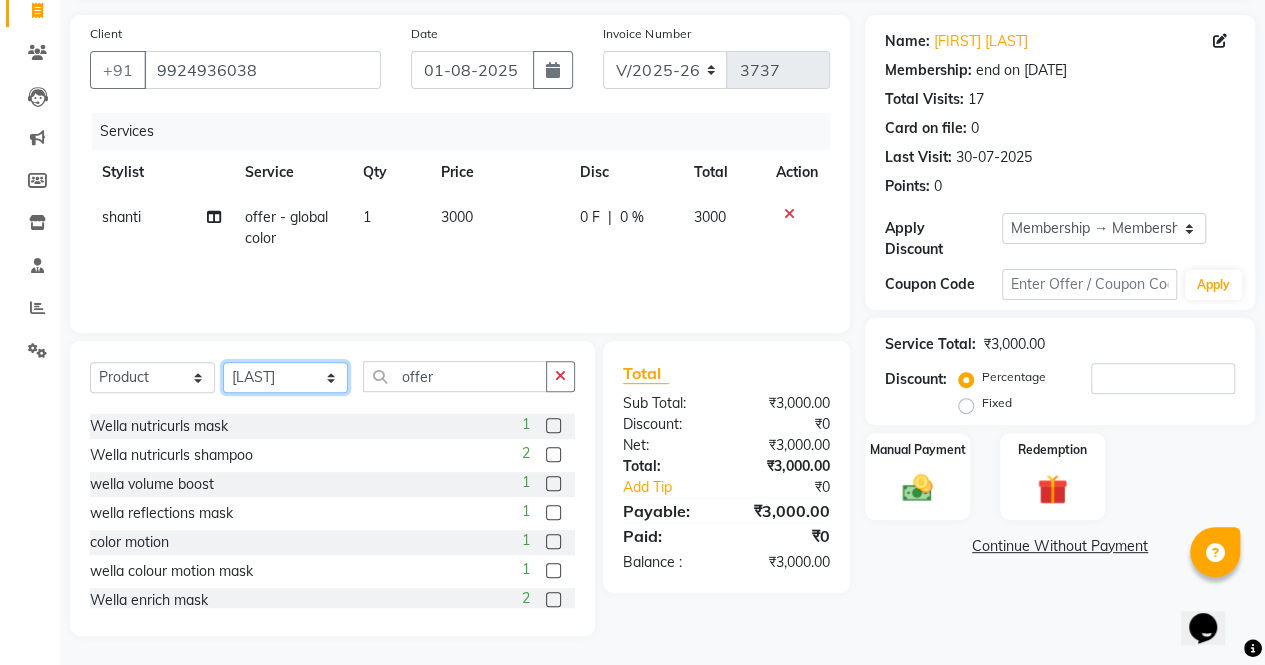 click on "Select Stylist [NAME] [NAME] [NAME] [NAME] [NAME] [NAME] [NAME] [NAME] [NAME] [NAME] [NAME] [NAME] [NAME] [NAME] [NAME] [NAME] [NAME] [NAME]" 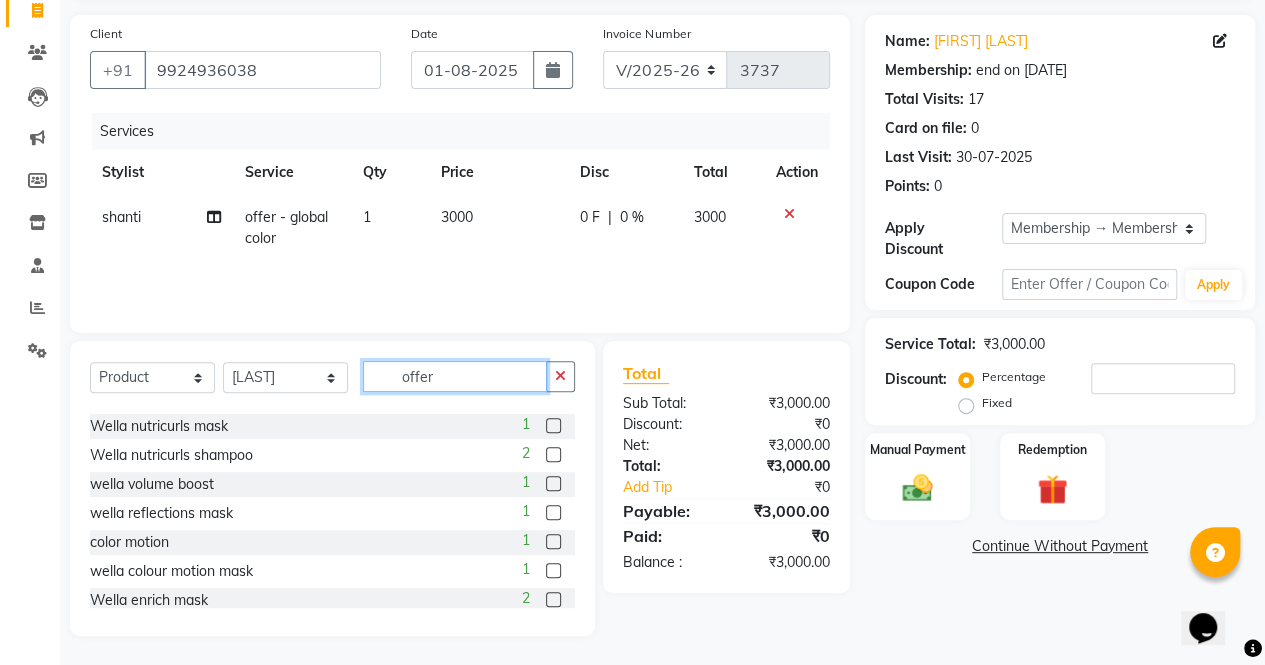 click on "offer" 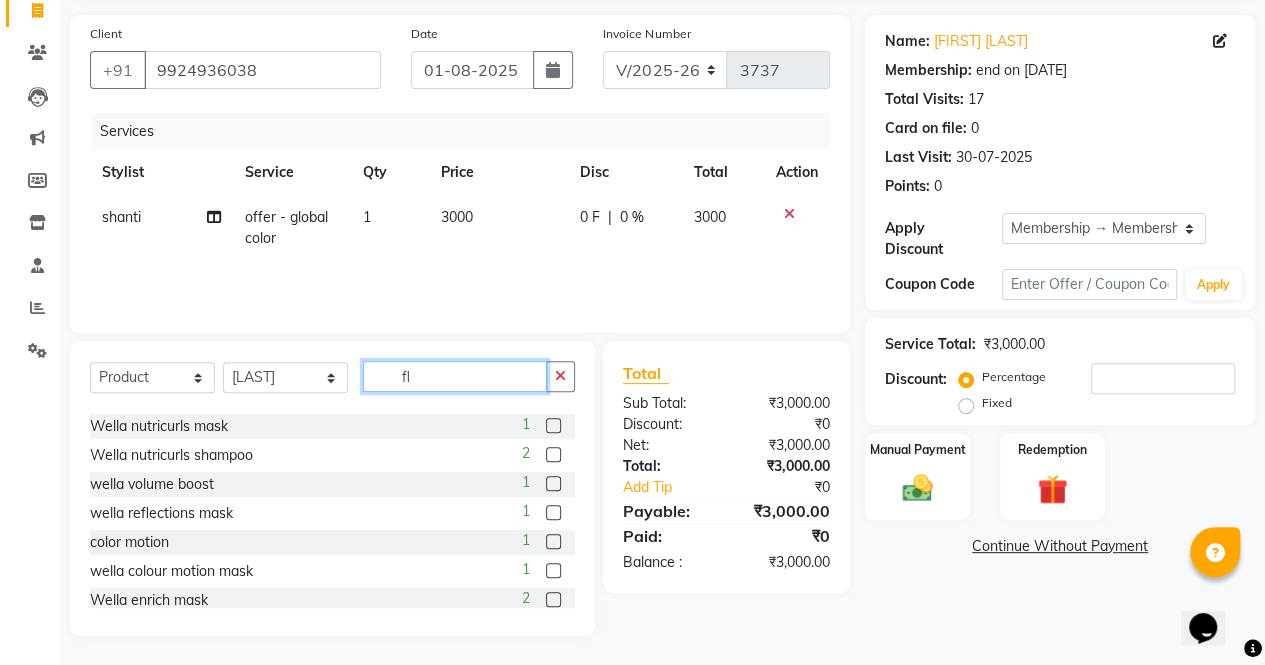 scroll, scrollTop: 0, scrollLeft: 0, axis: both 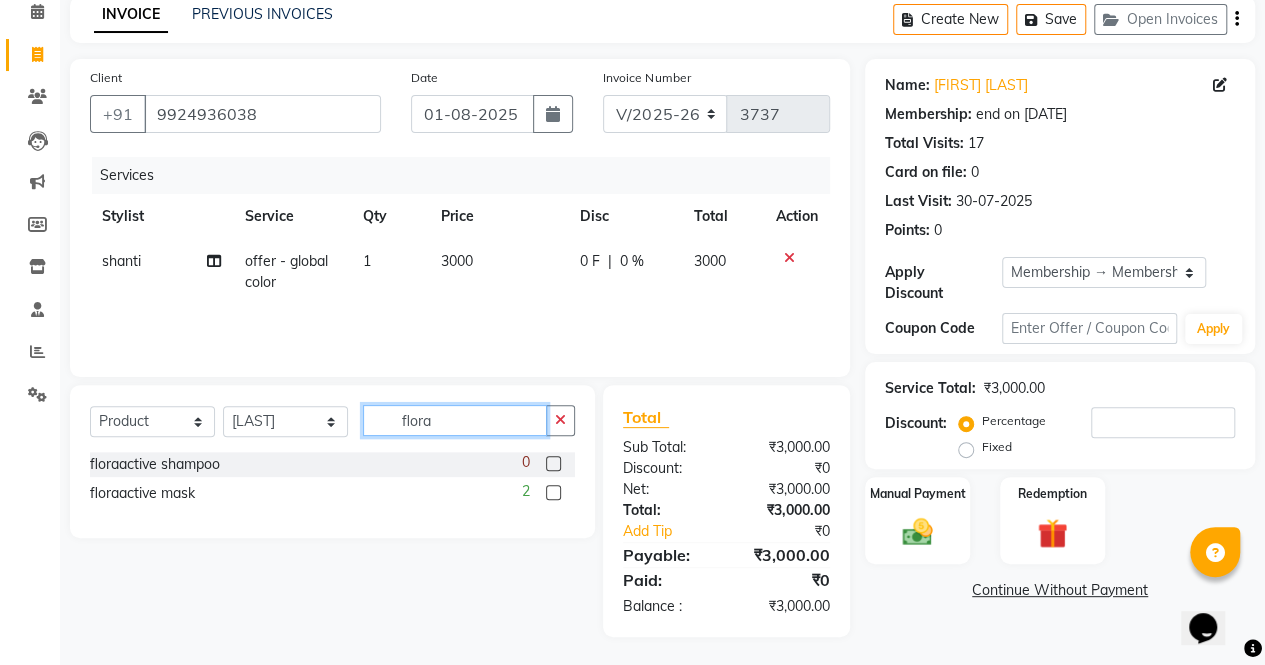 type on "flora" 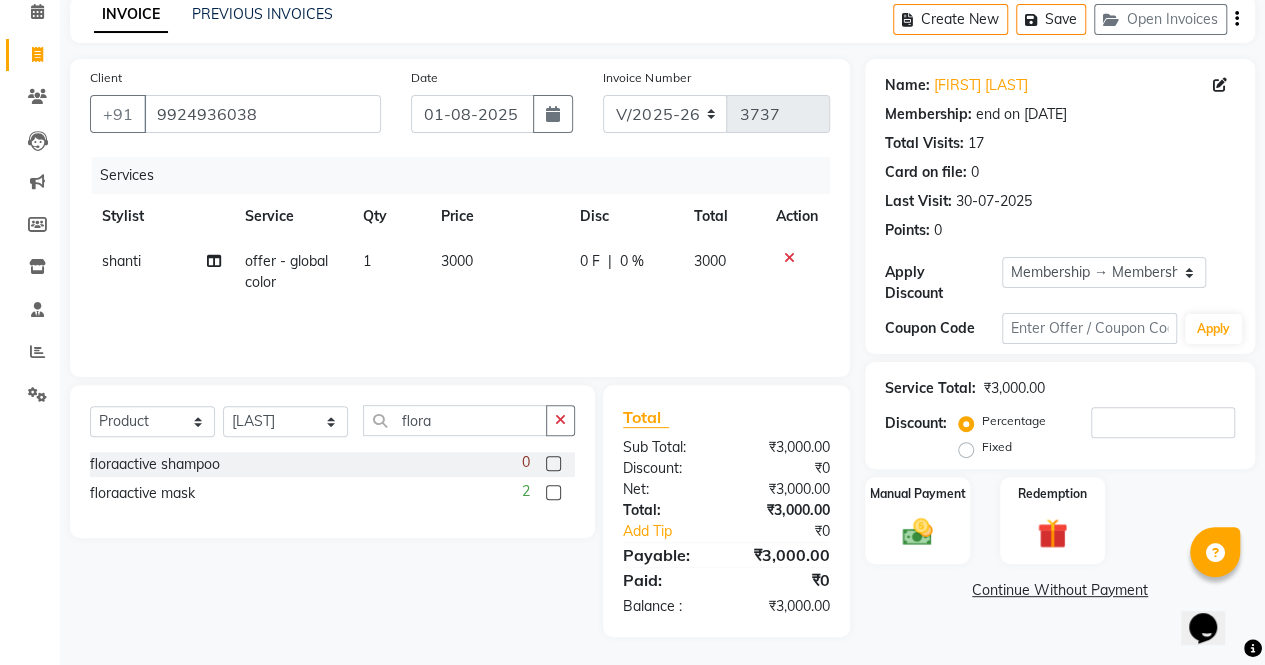 click 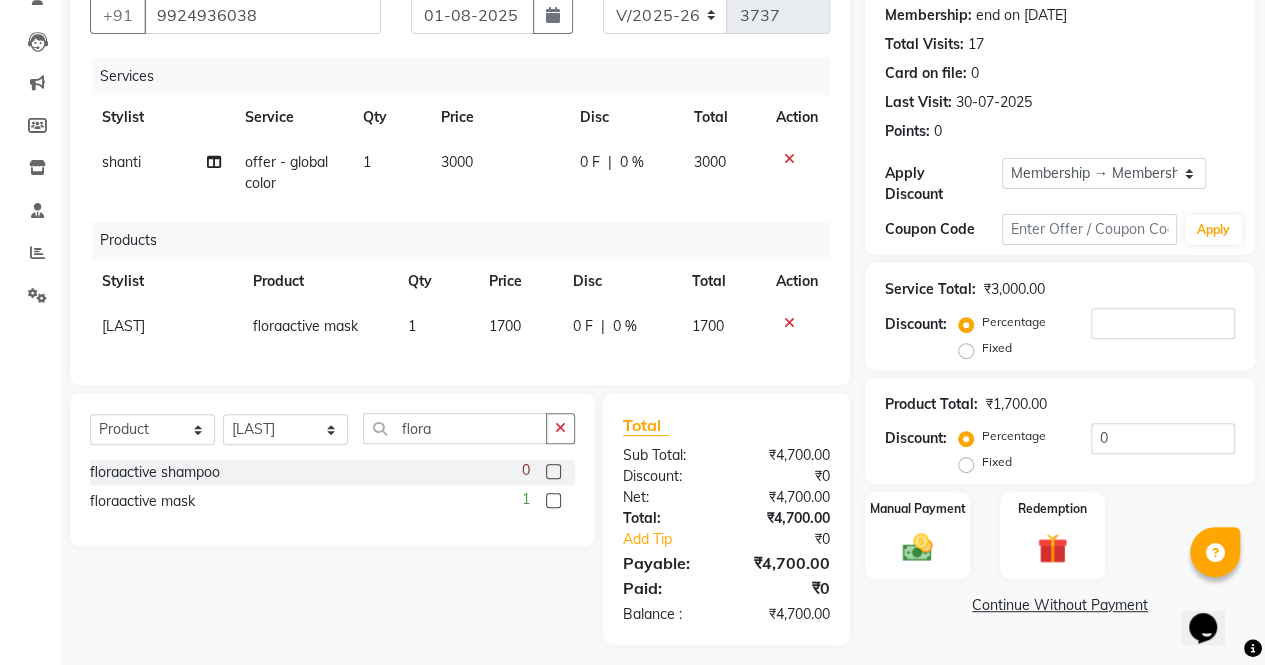 scroll, scrollTop: 214, scrollLeft: 0, axis: vertical 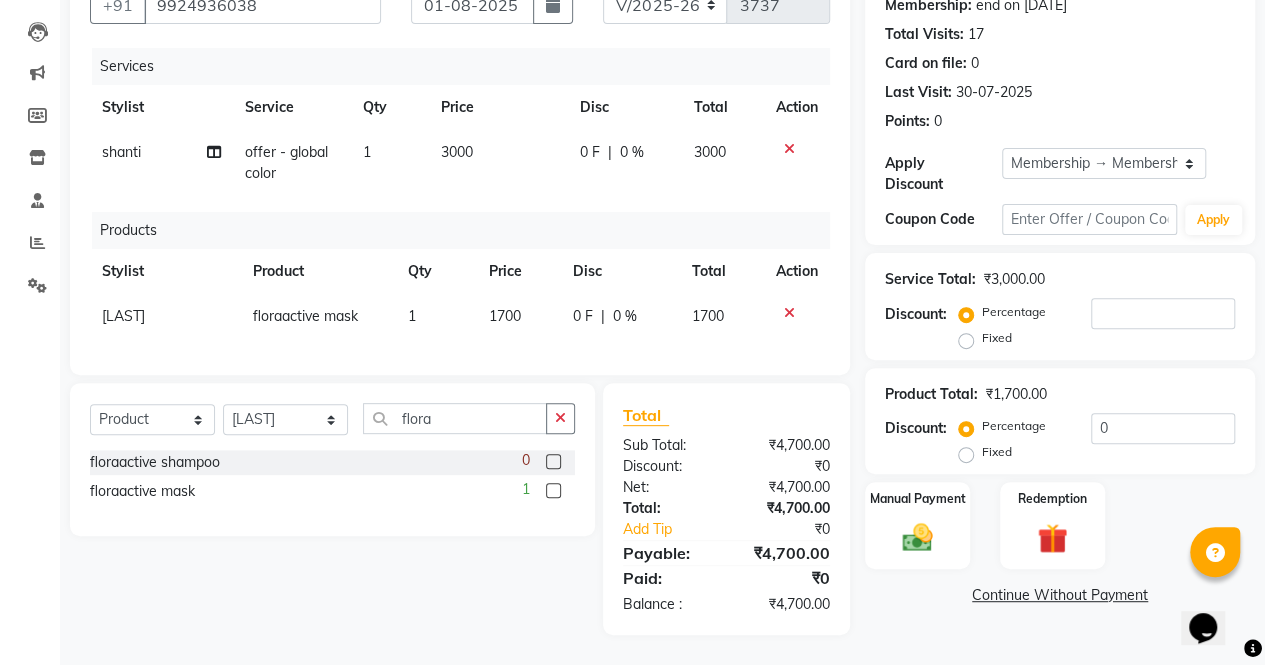 click 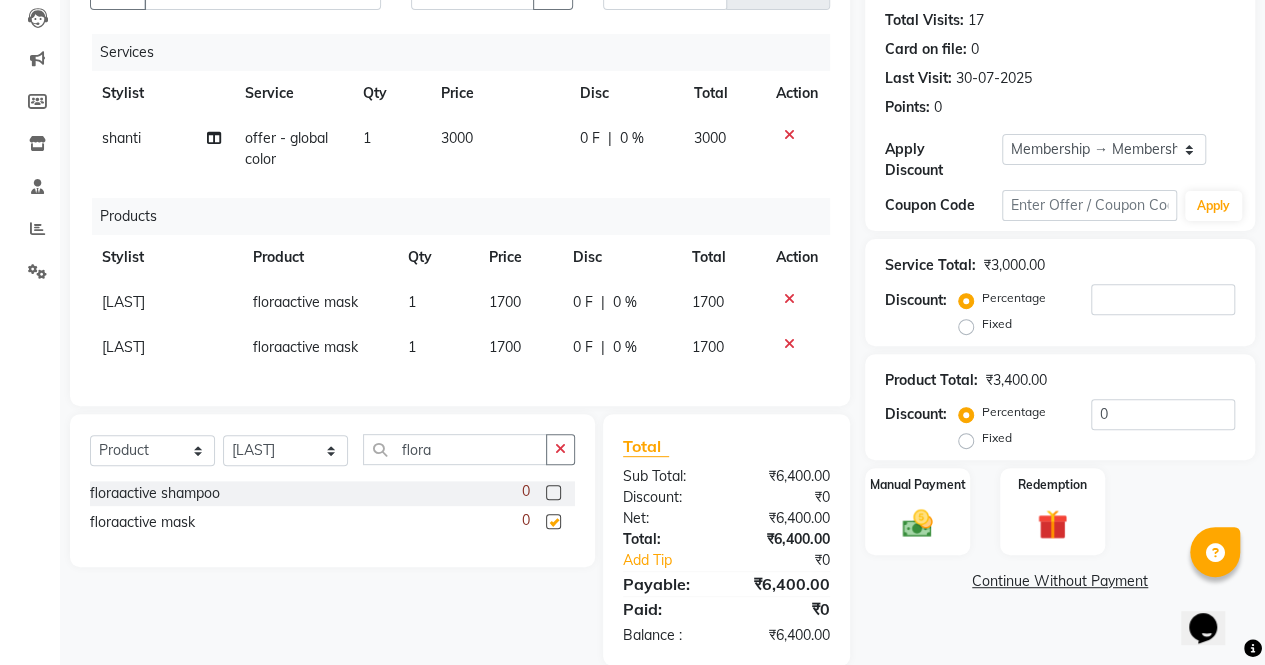 checkbox on "false" 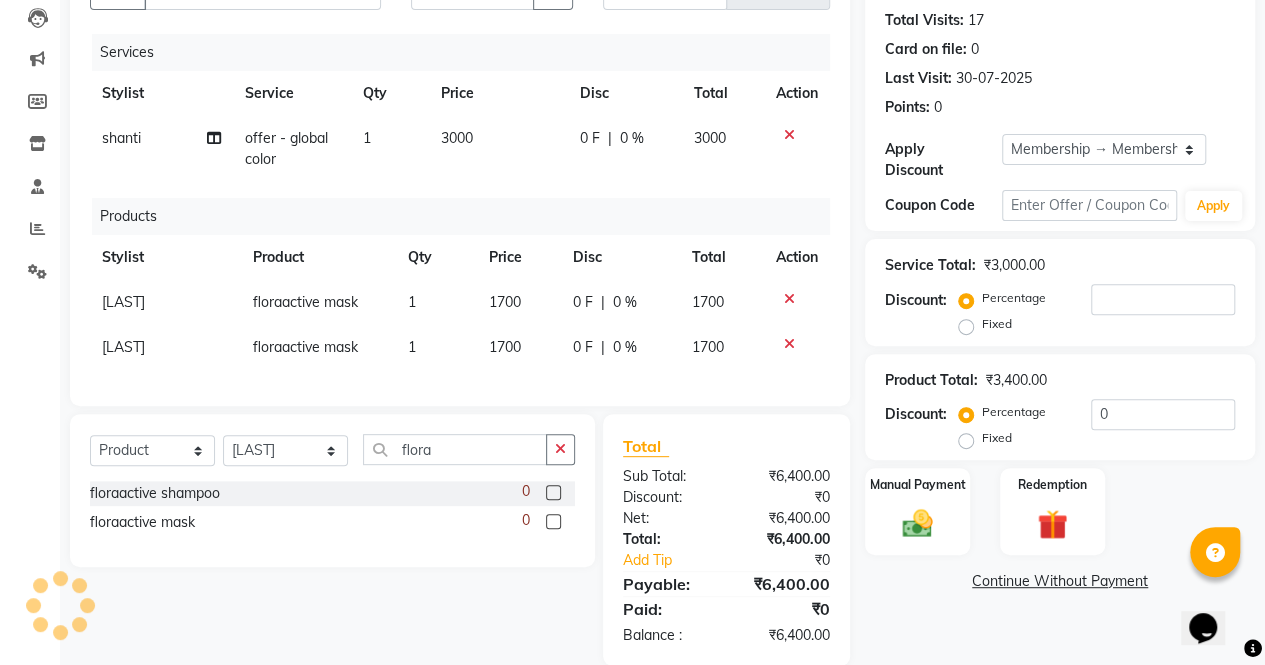 click 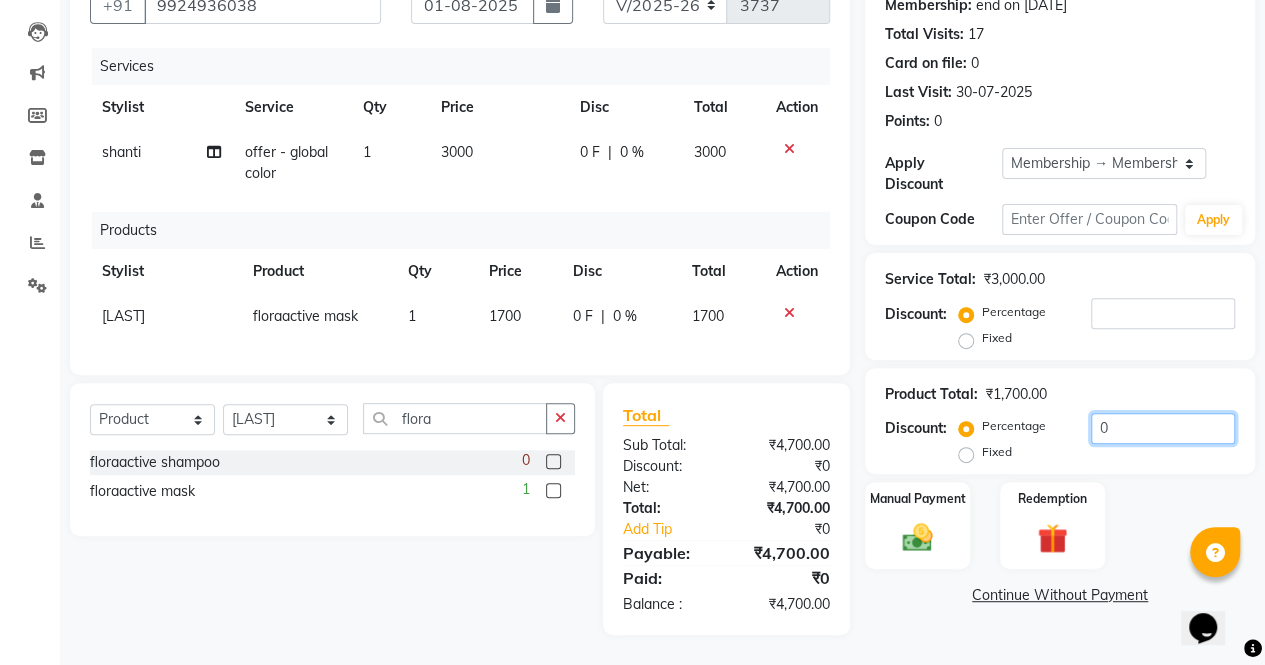 click on "Percentage   Fixed  0" 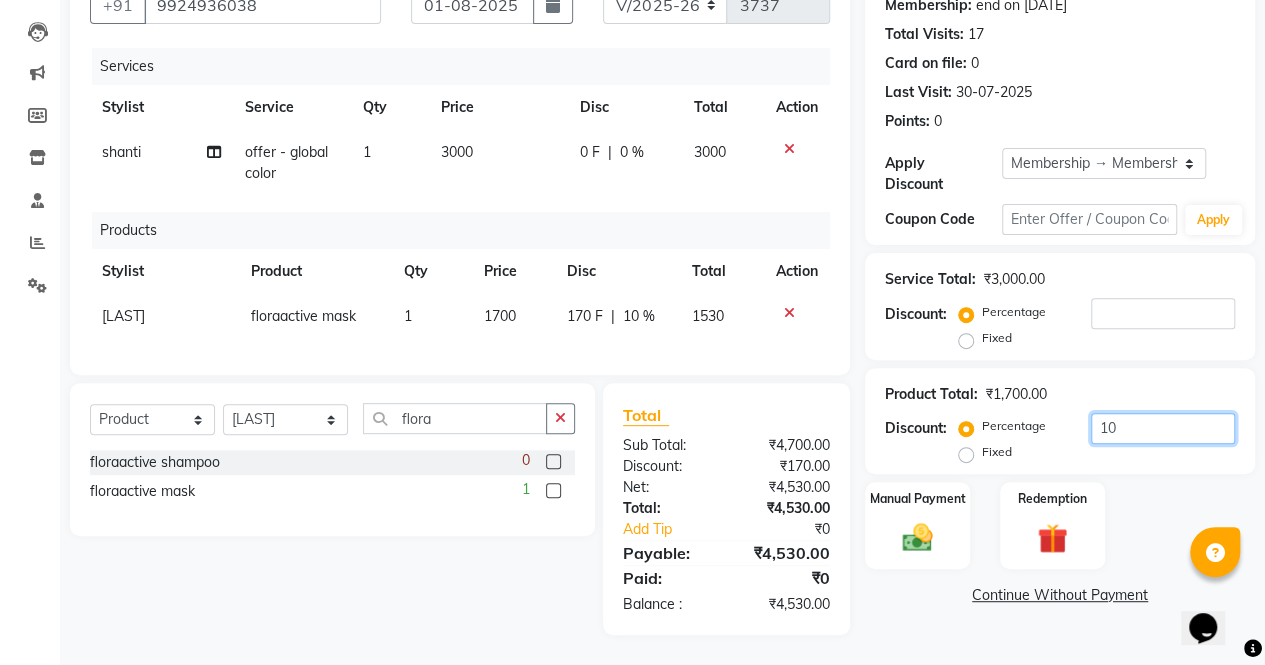 type on "10" 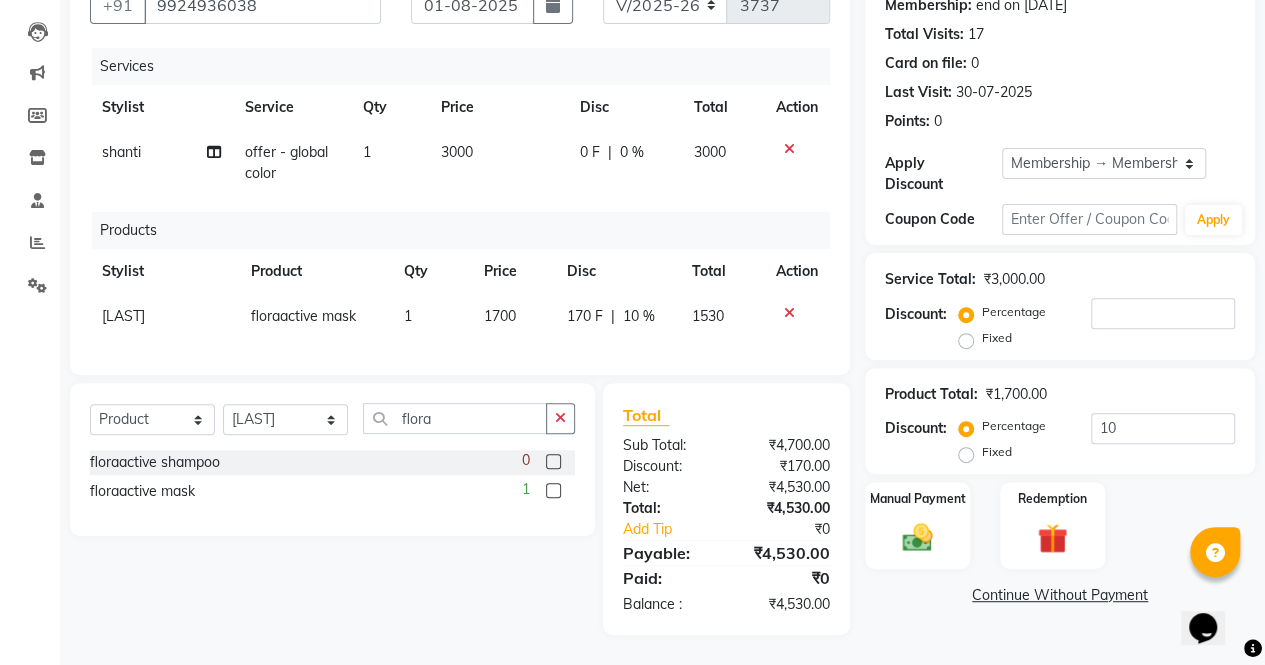 click on "Service Total:" 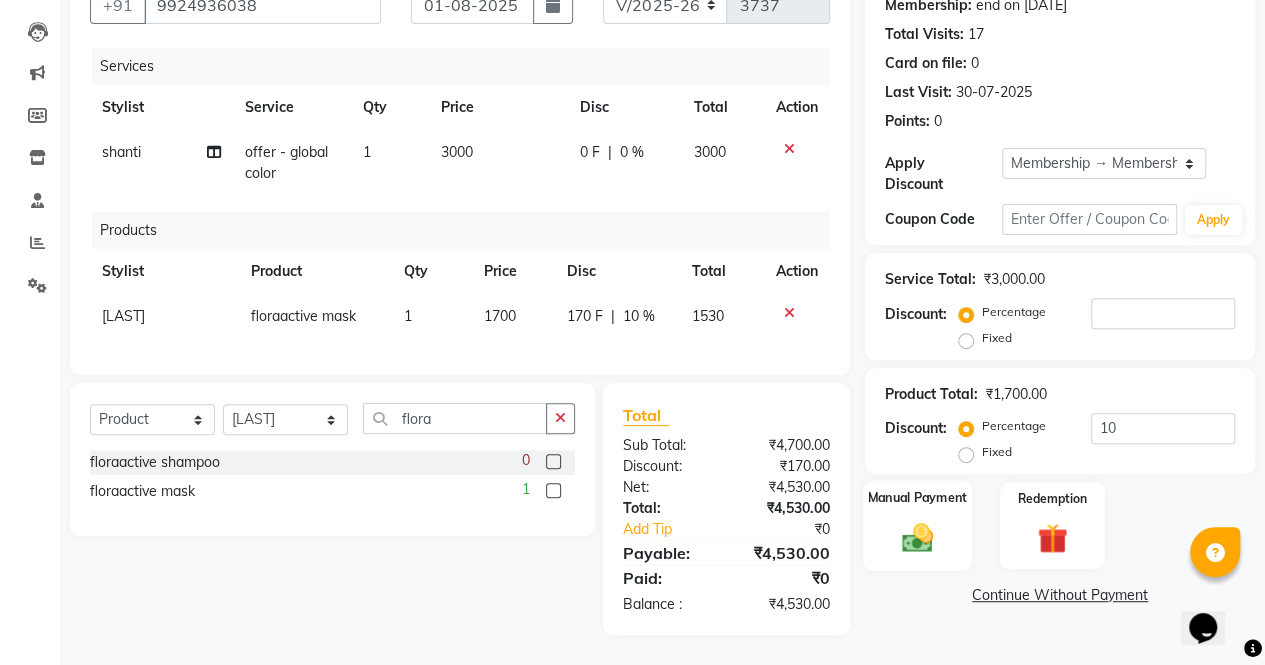 click on "Manual Payment" 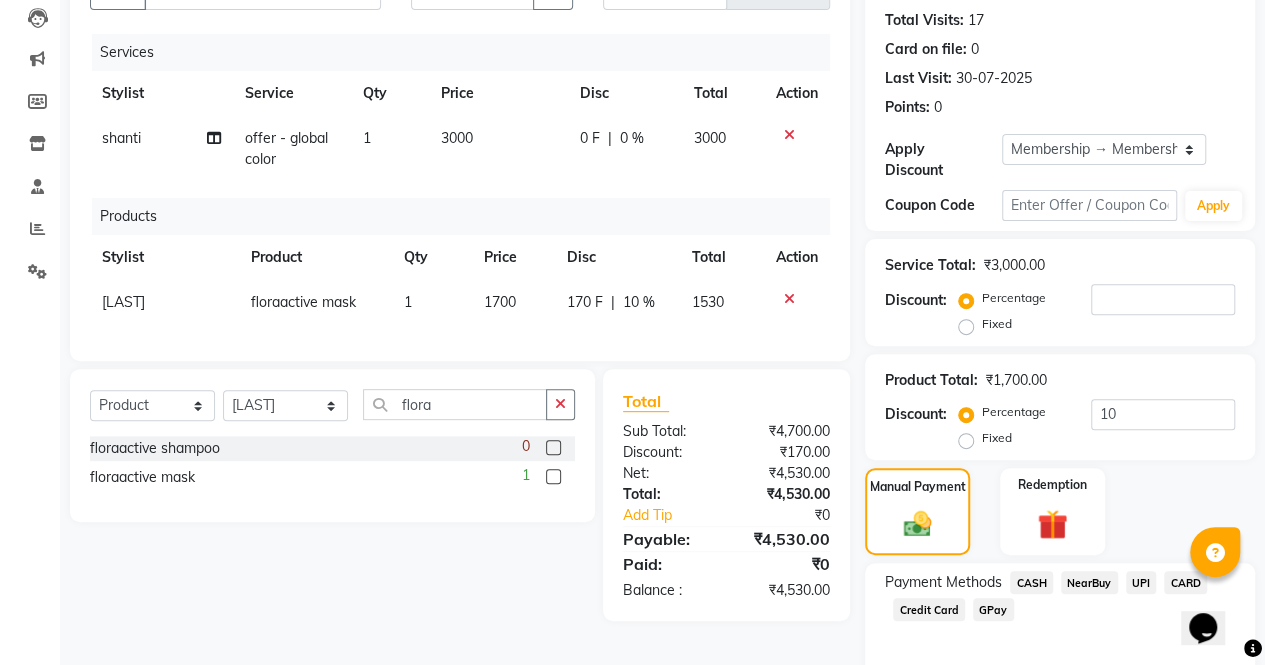 scroll, scrollTop: 302, scrollLeft: 0, axis: vertical 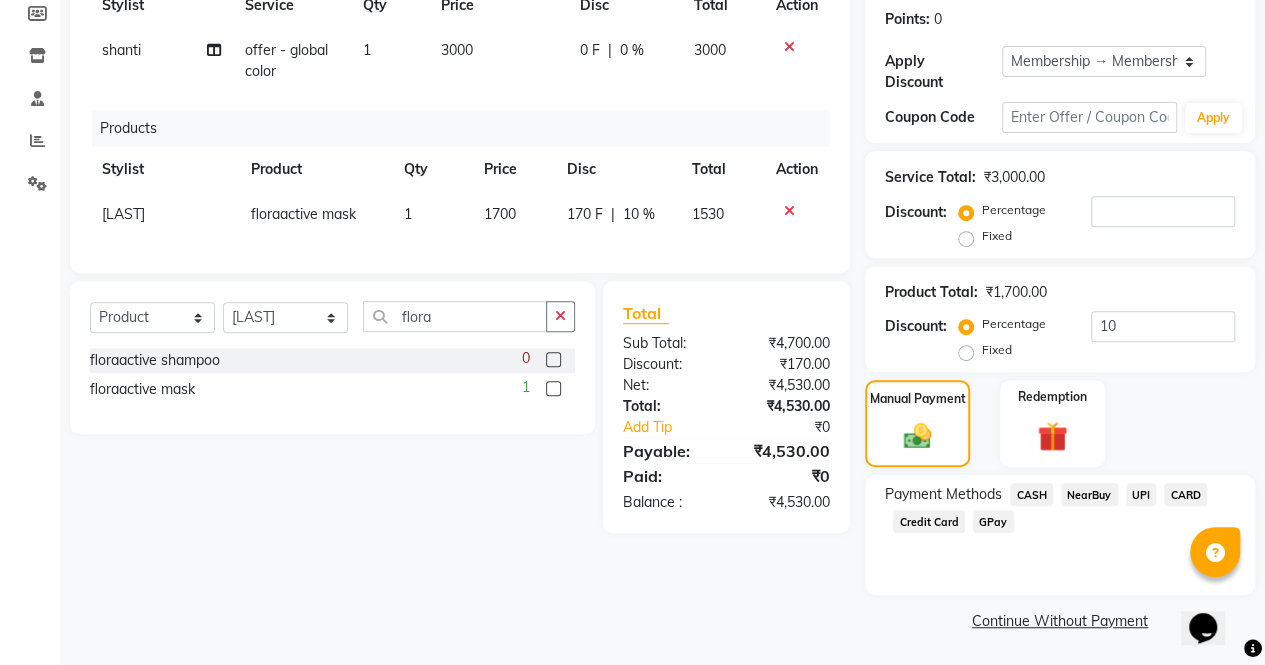 click on "UPI" 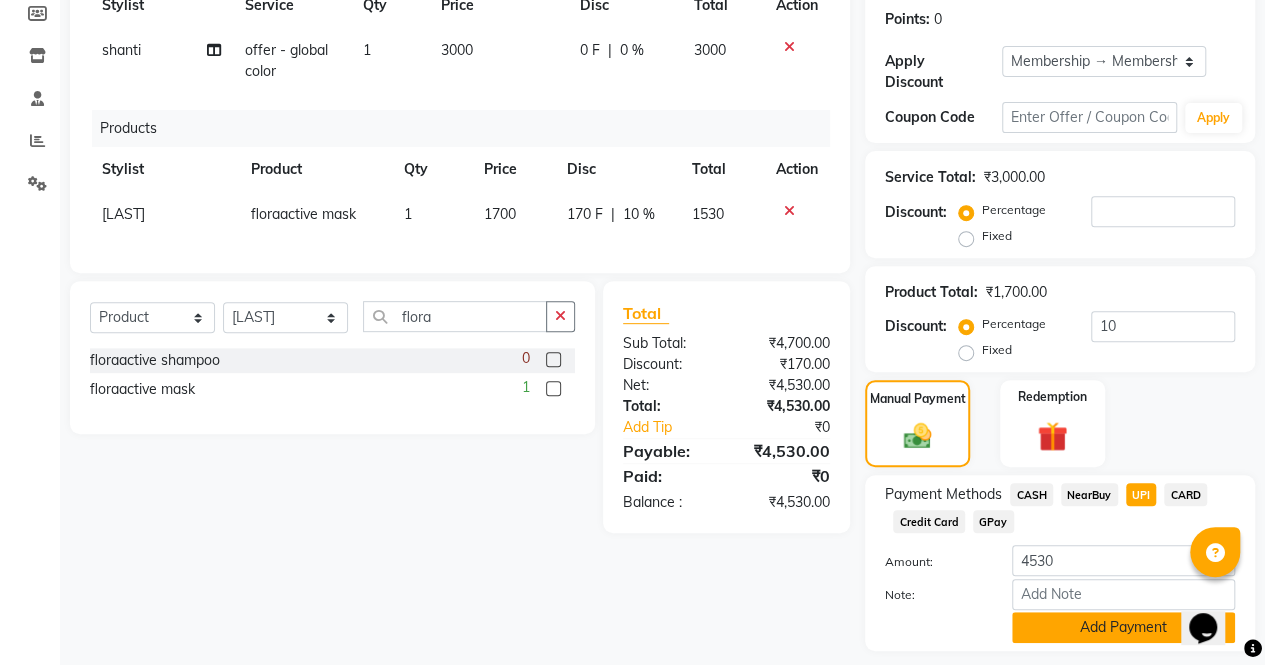 click on "Add Payment" 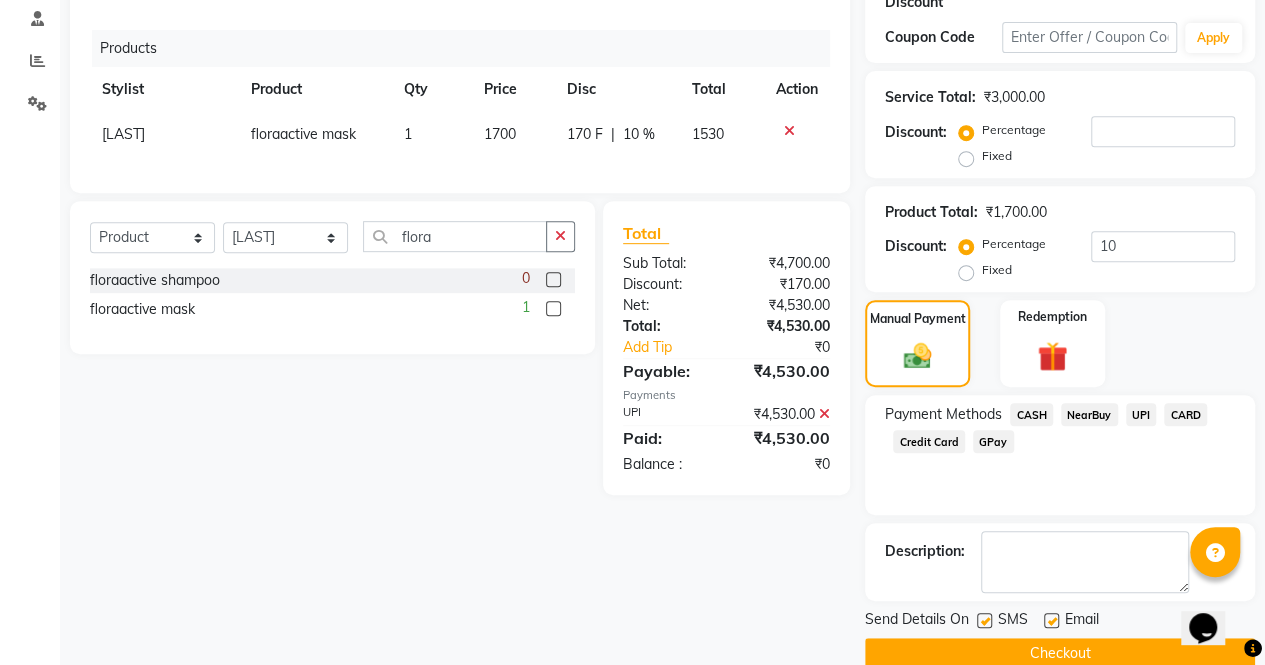 scroll, scrollTop: 414, scrollLeft: 0, axis: vertical 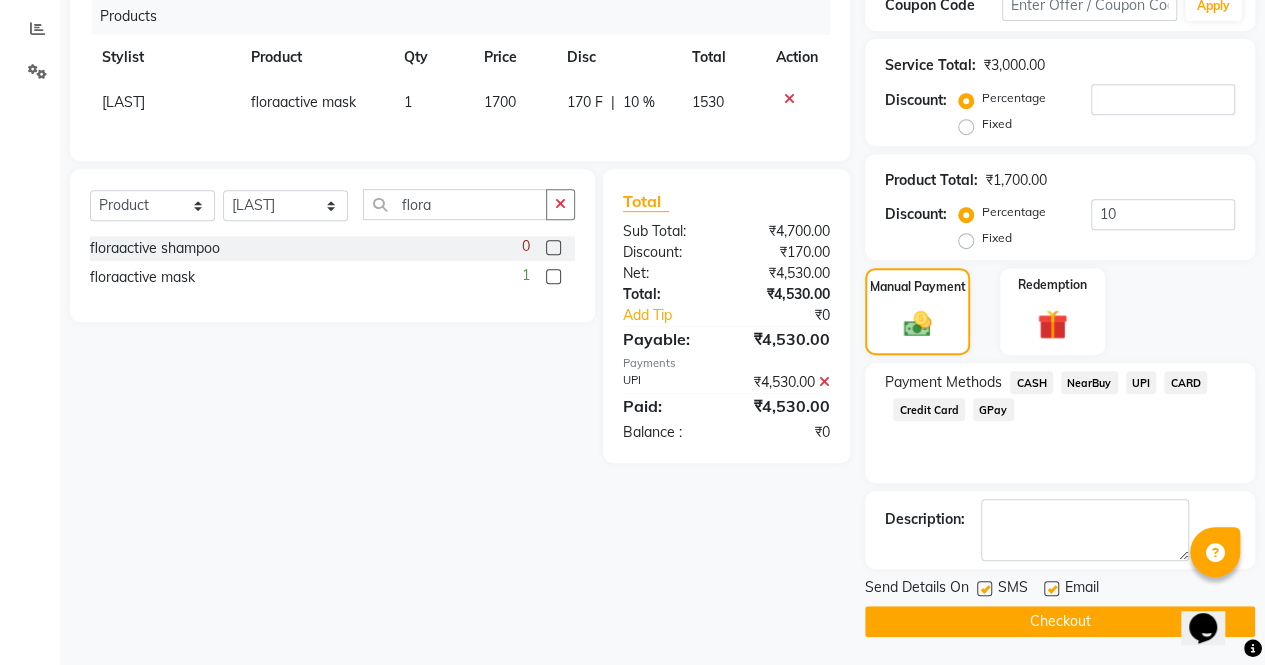 click on "Checkout" 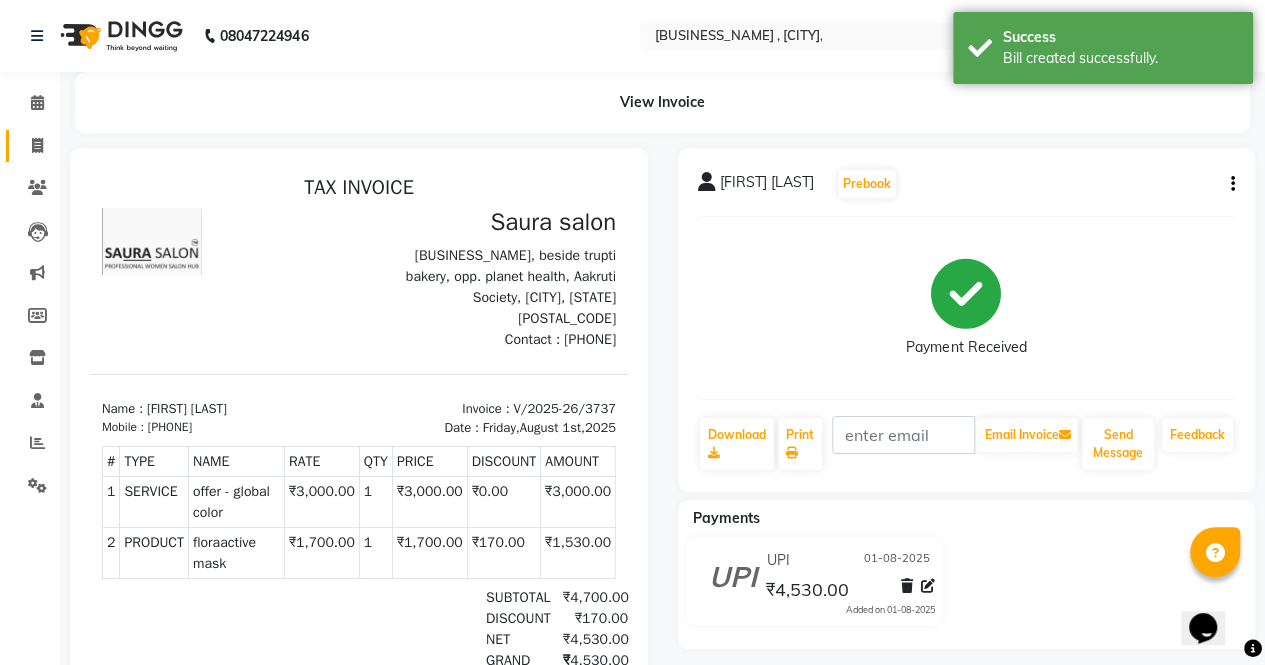 scroll, scrollTop: 0, scrollLeft: 0, axis: both 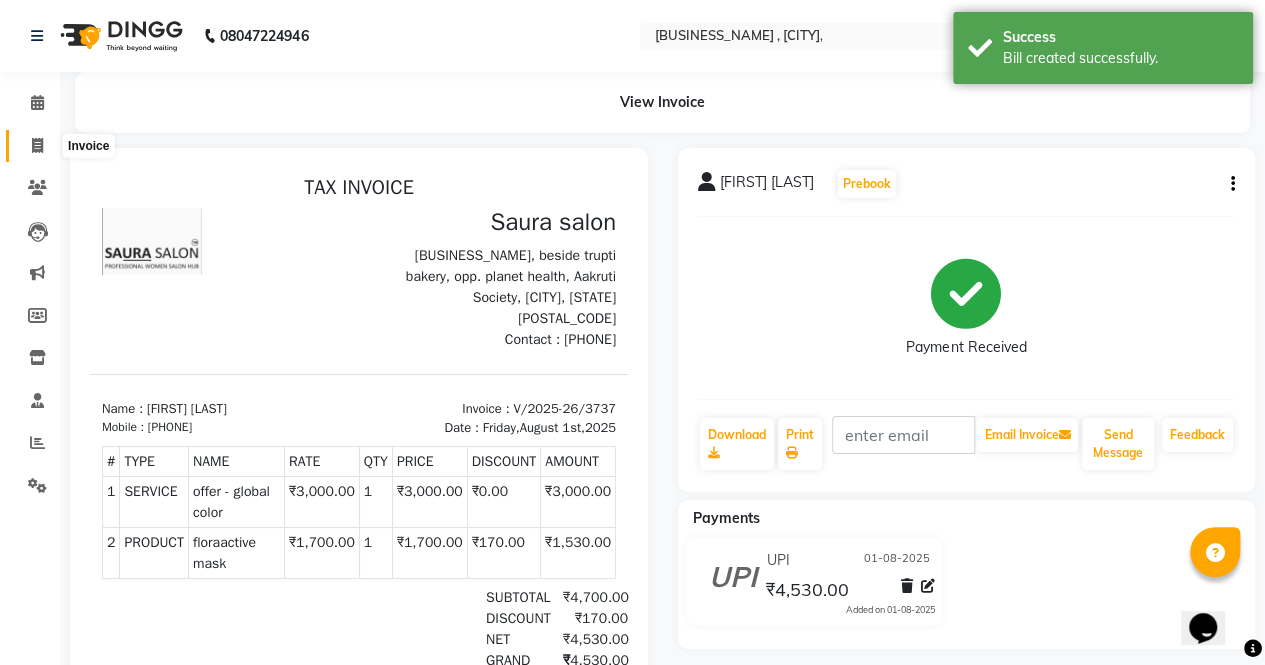 click 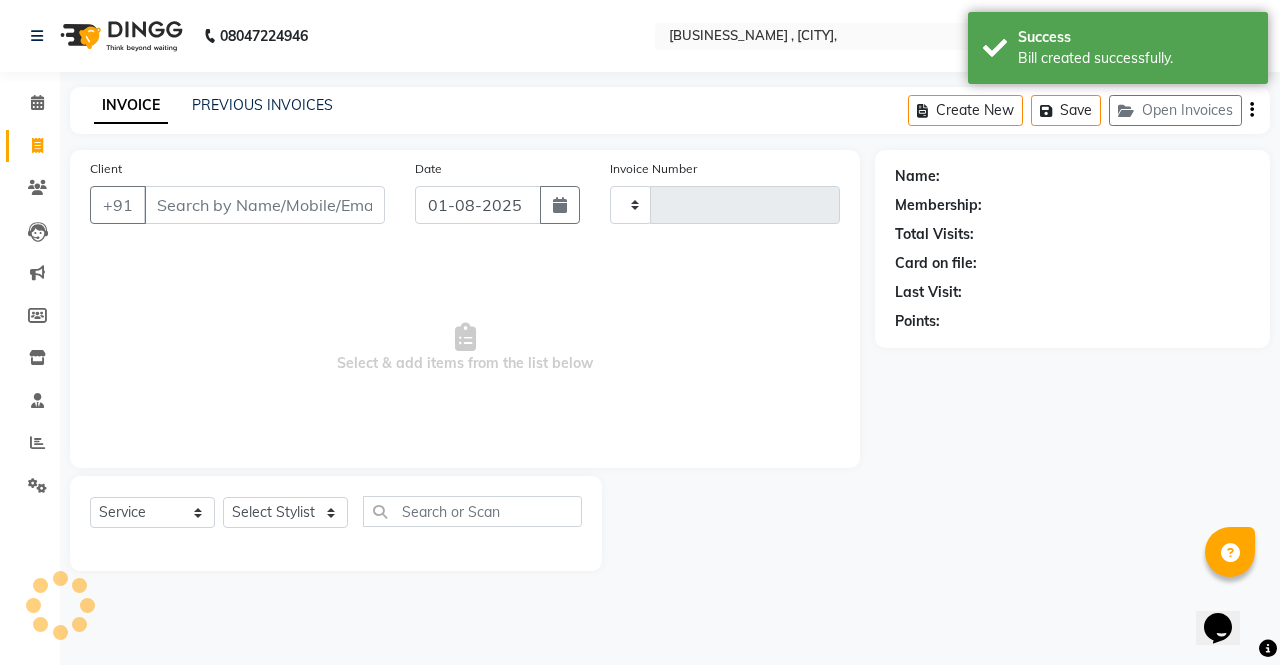 type on "3738" 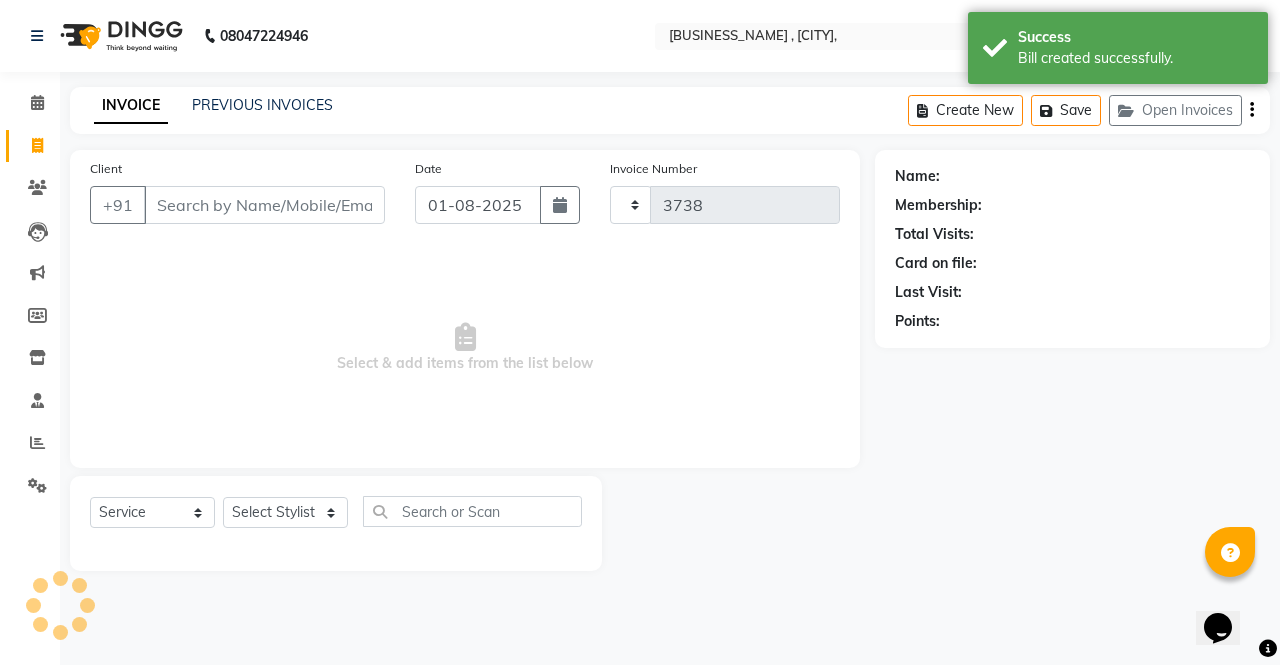 select on "6963" 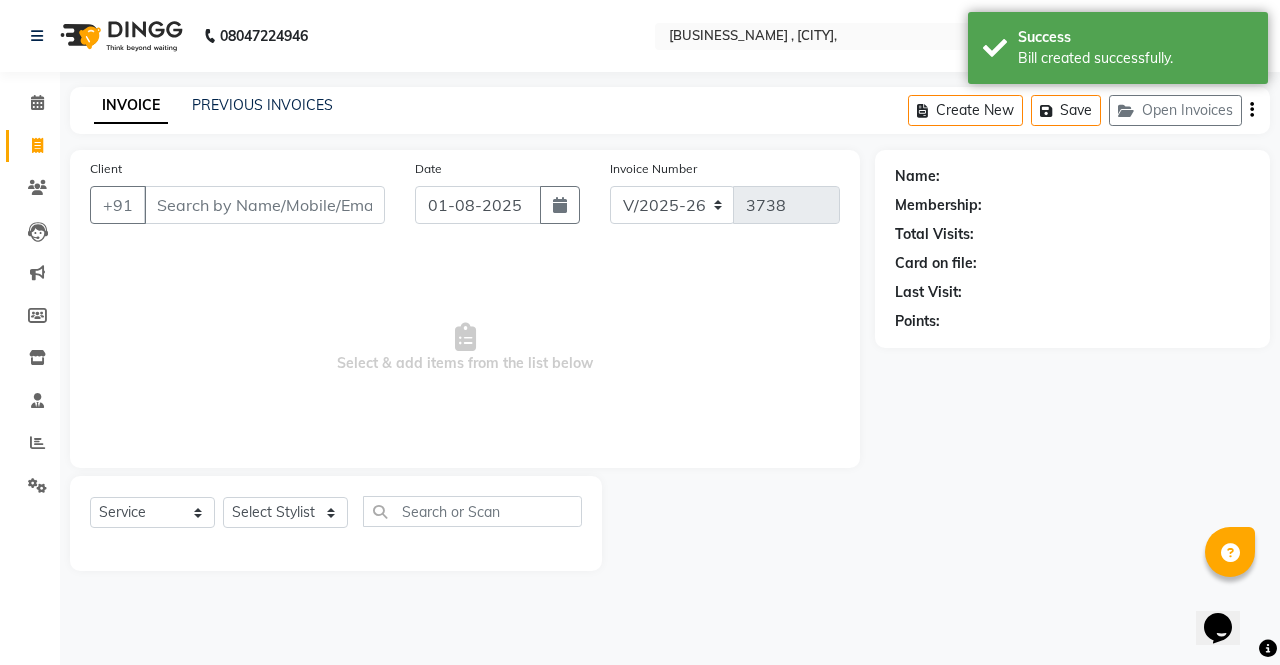 click on "INVOICE PREVIOUS INVOICES Create New   Save   Open Invoices" 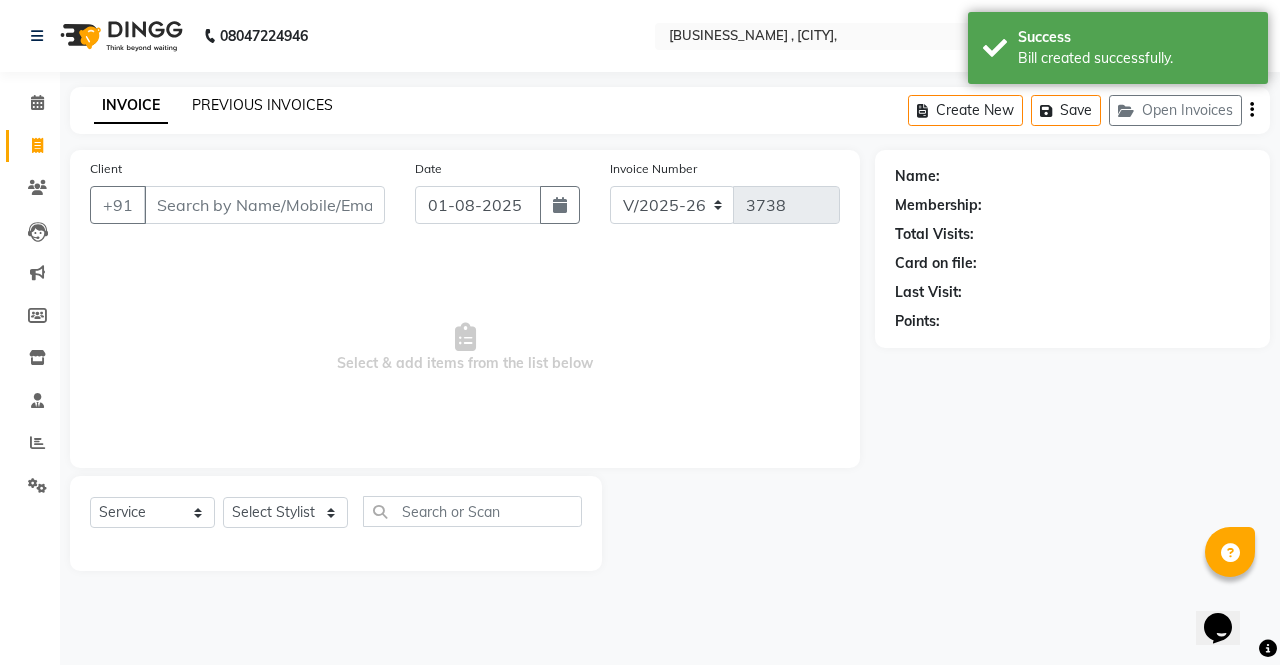click on "PREVIOUS INVOICES" 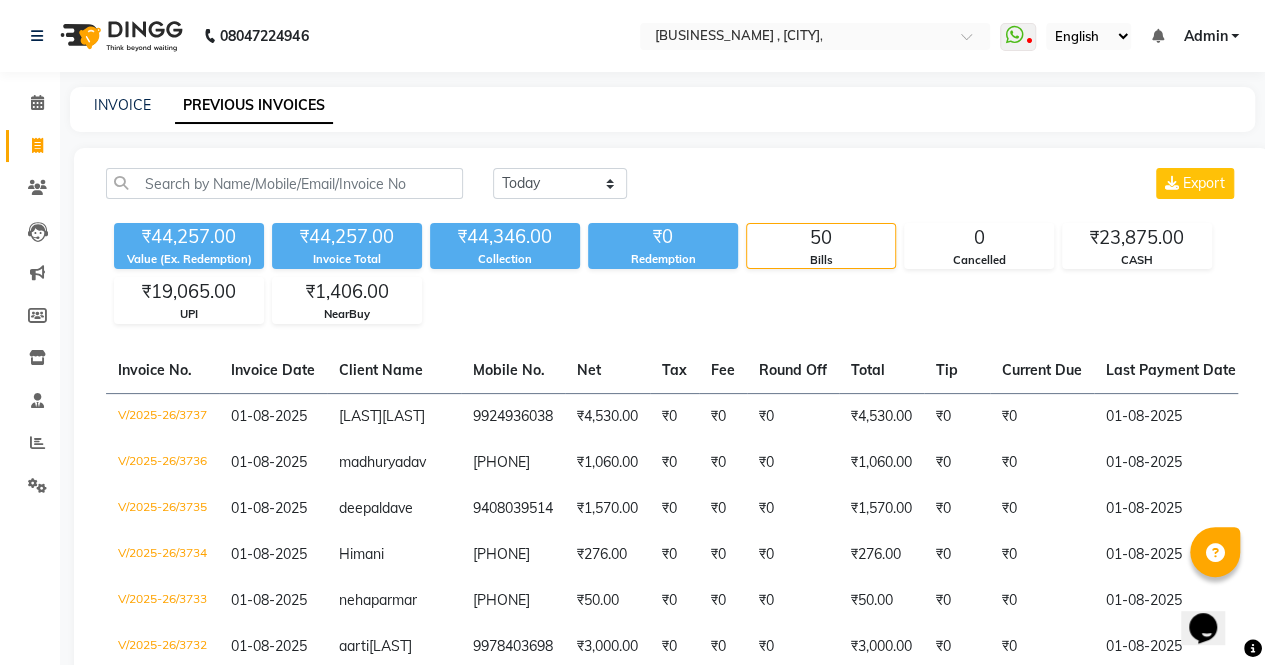 click on "PREVIOUS INVOICES" 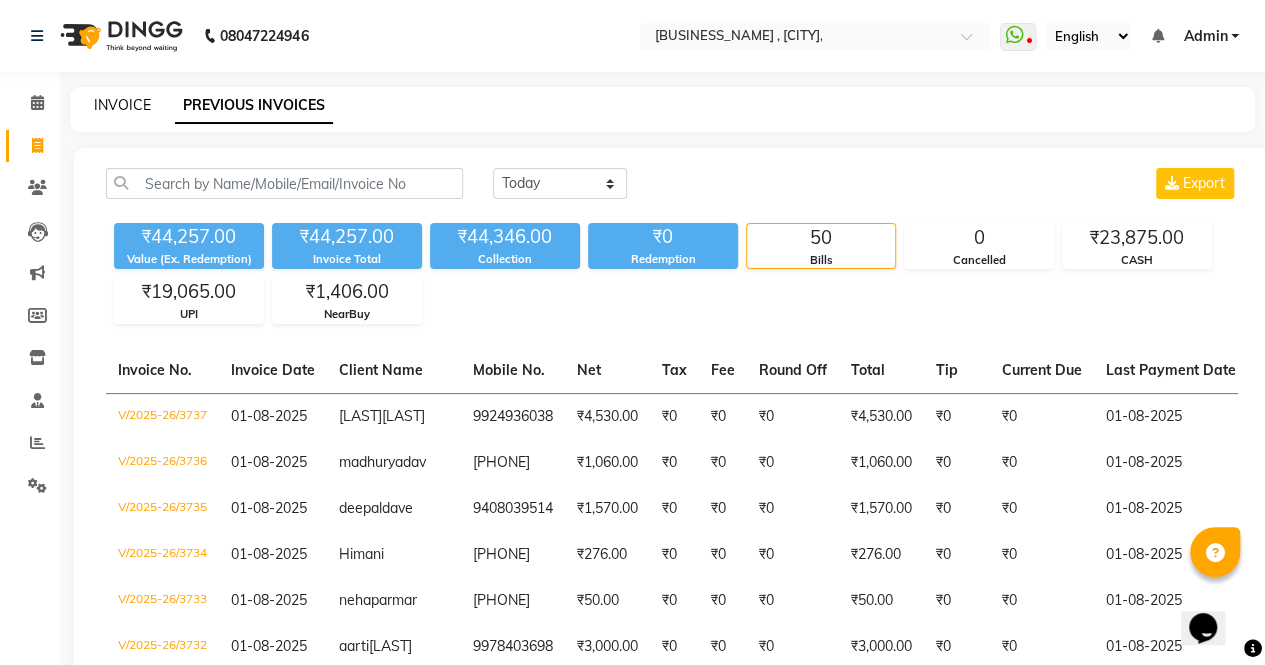 click on "INVOICE" 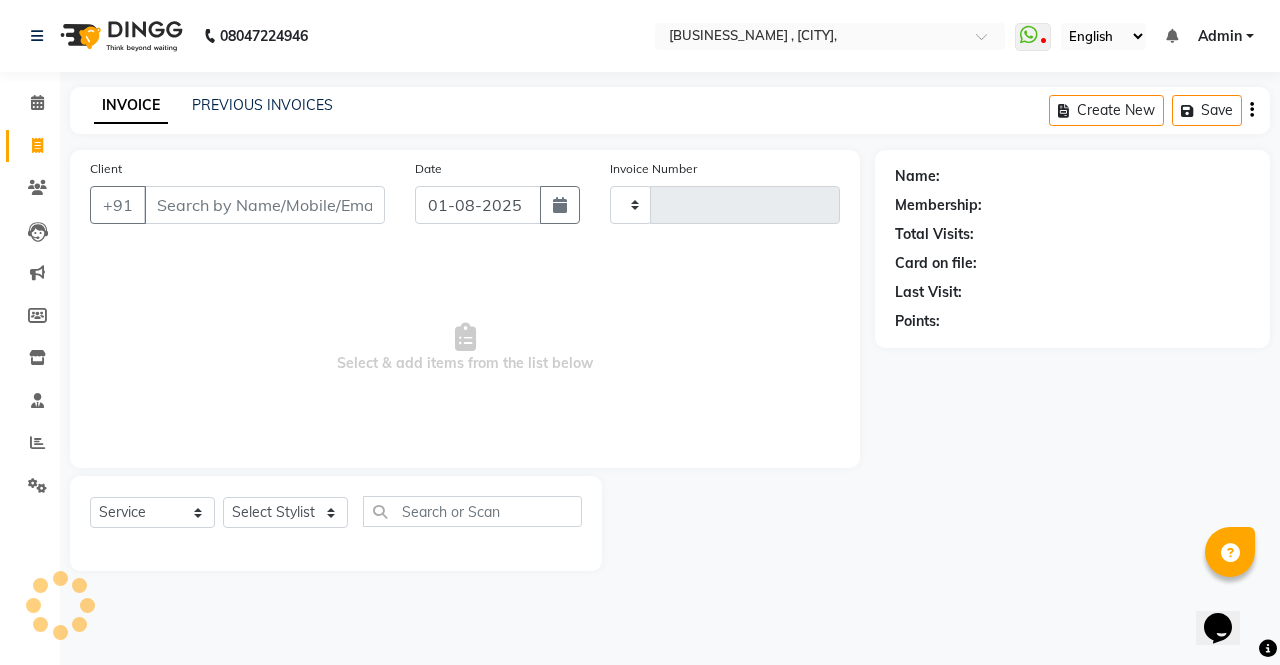 type on "3738" 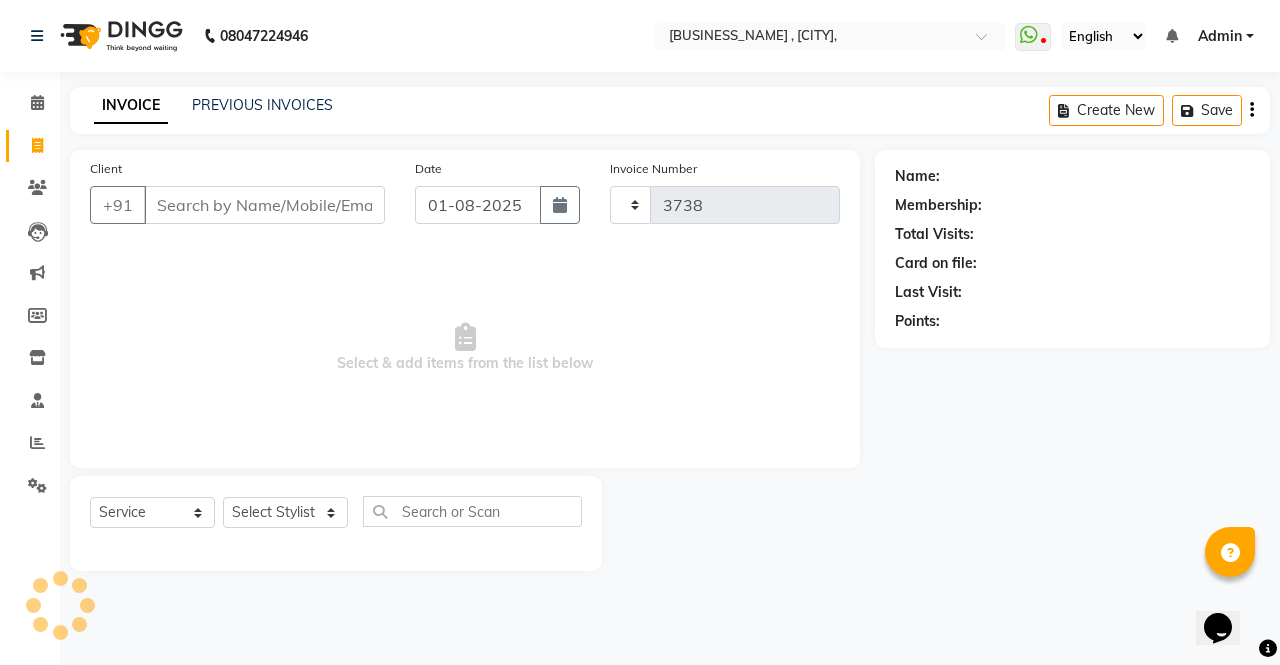 select on "6963" 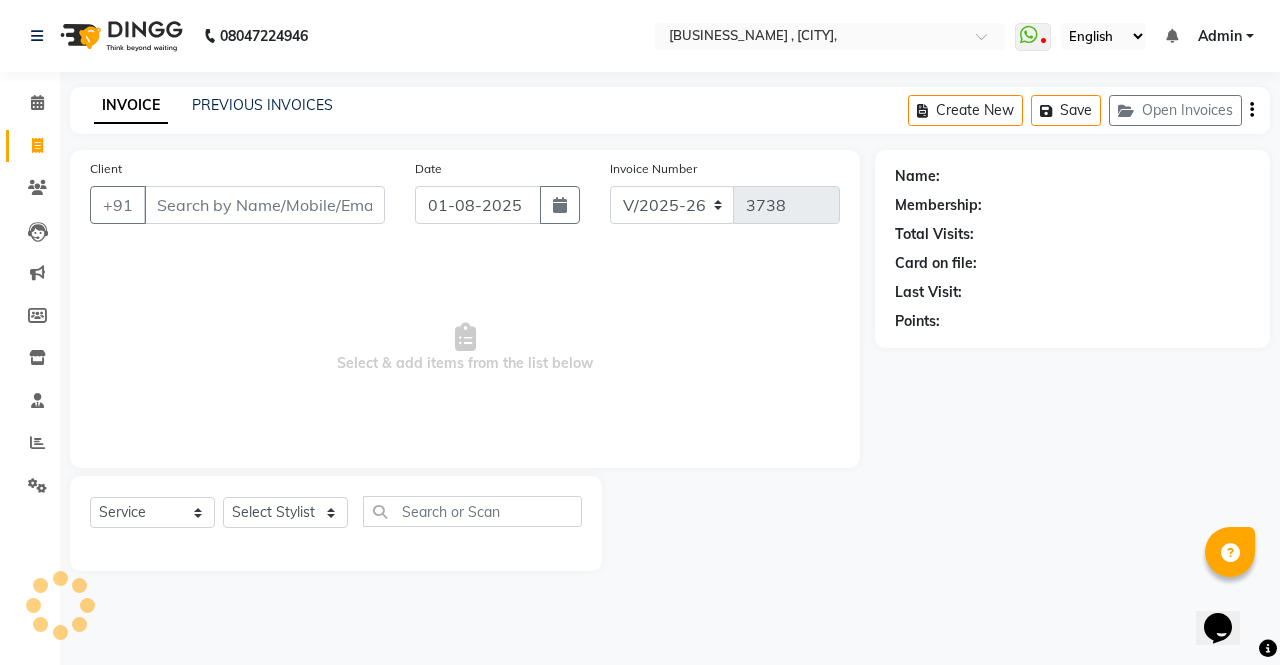 select on "57428" 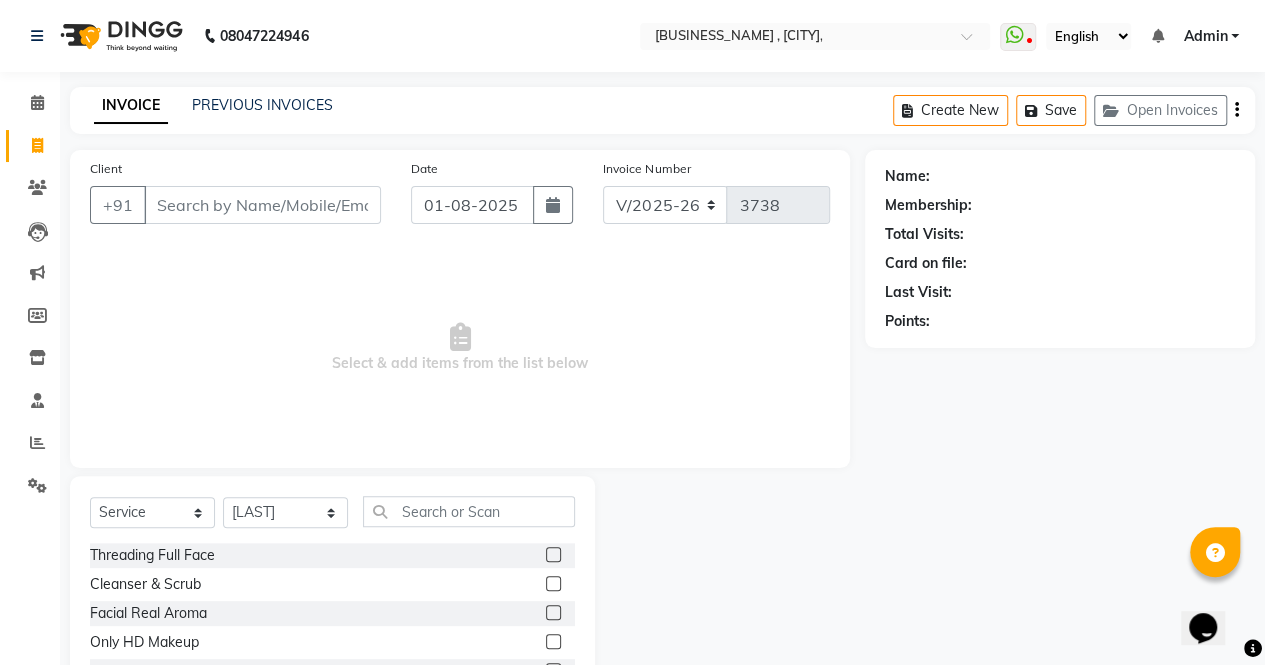 click on "INVOICE PREVIOUS INVOICES Create New   Save   Open Invoices" 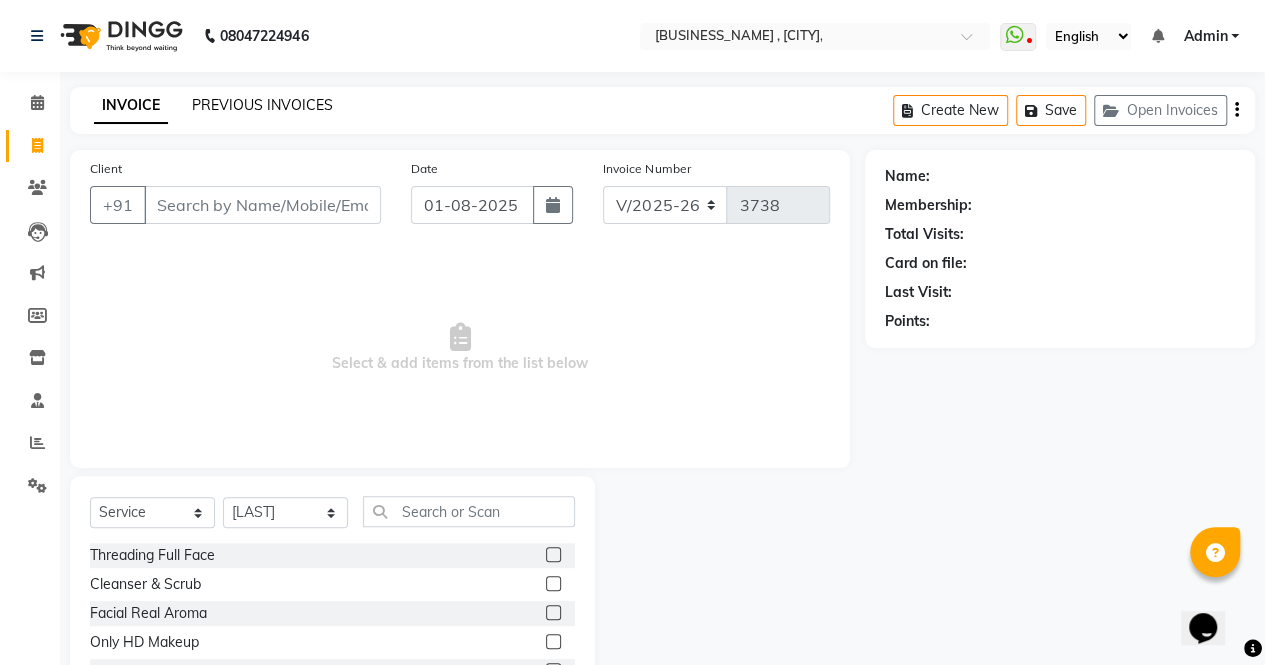 click on "PREVIOUS INVOICES" 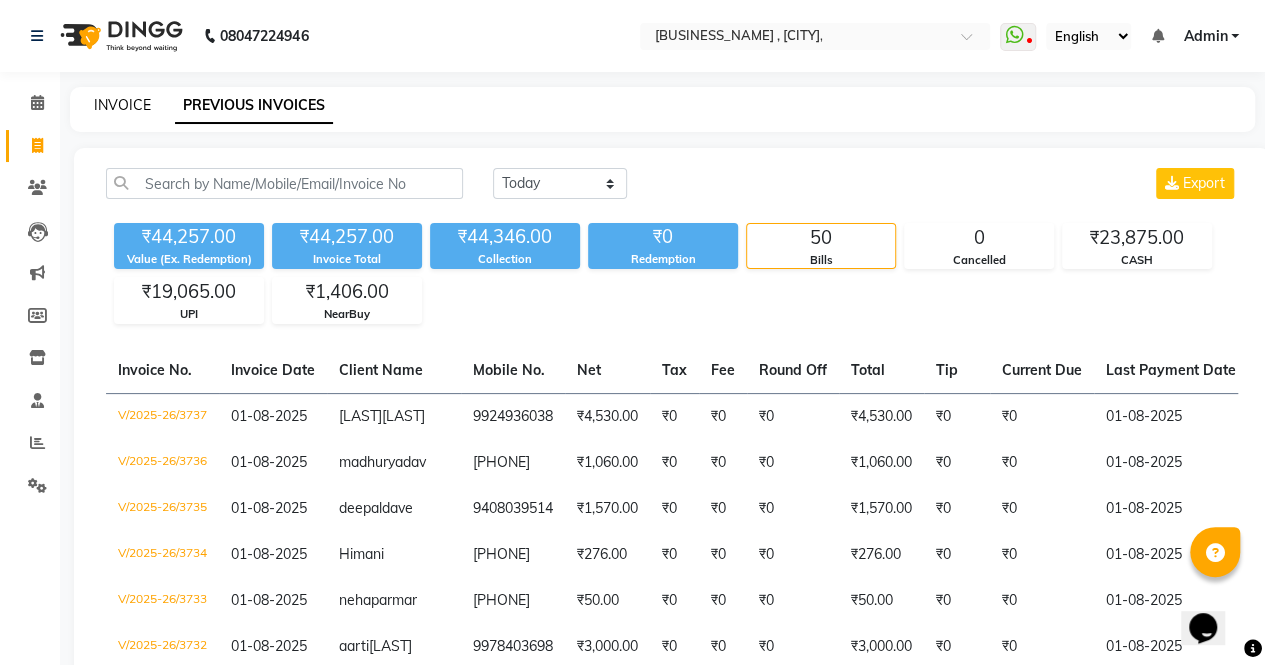click on "INVOICE" 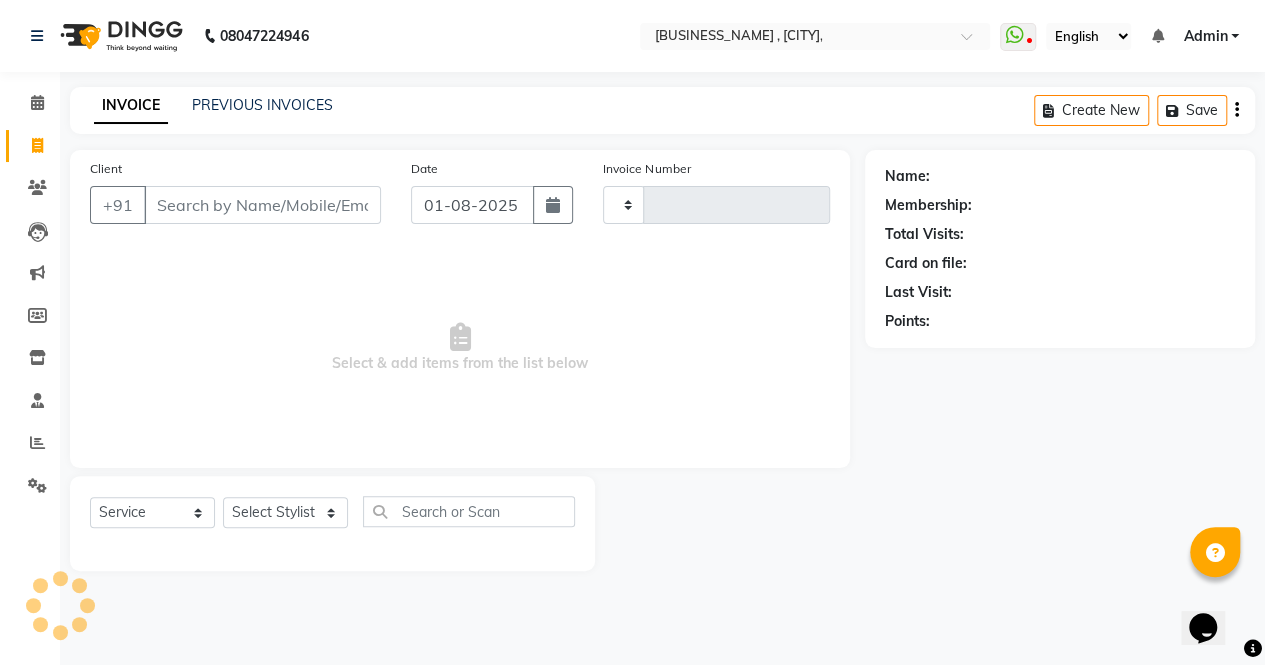 type on "3738" 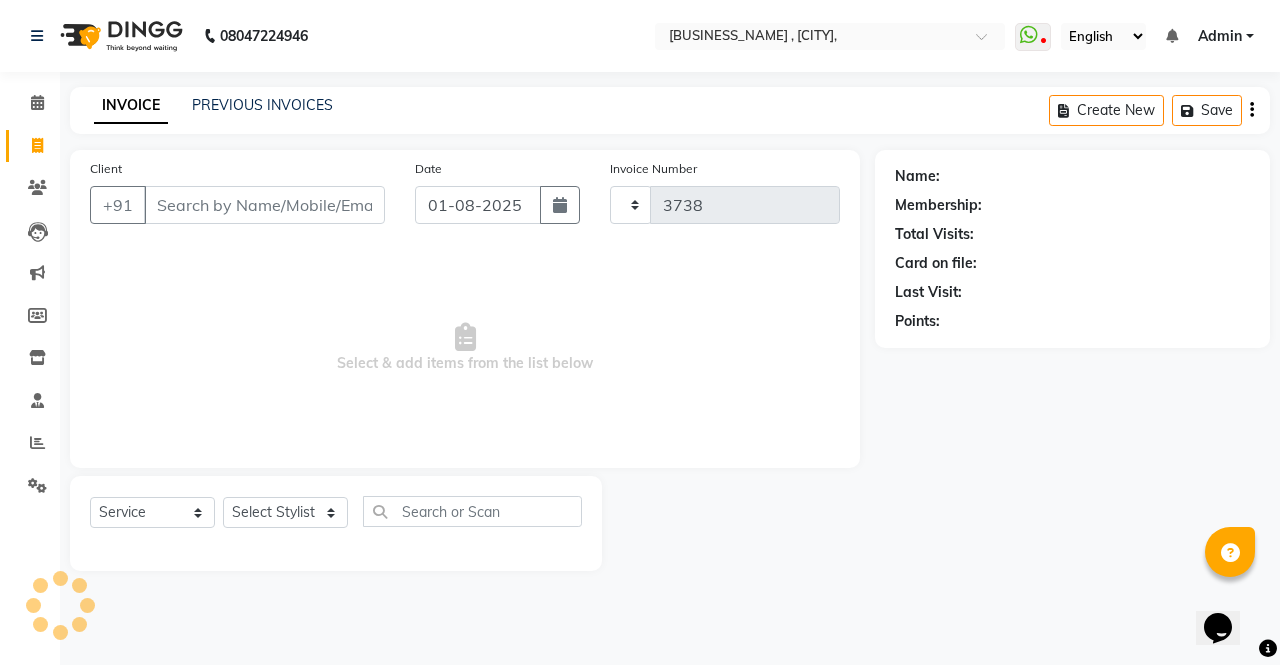 select on "6963" 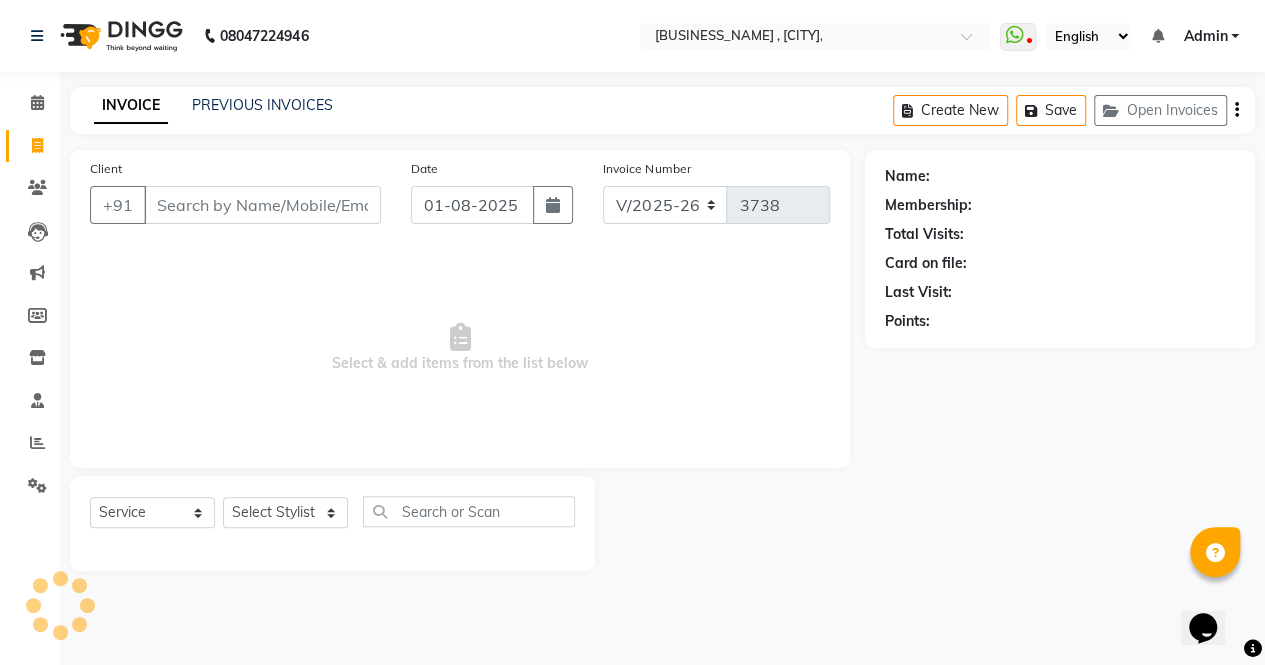 scroll, scrollTop: 135, scrollLeft: 0, axis: vertical 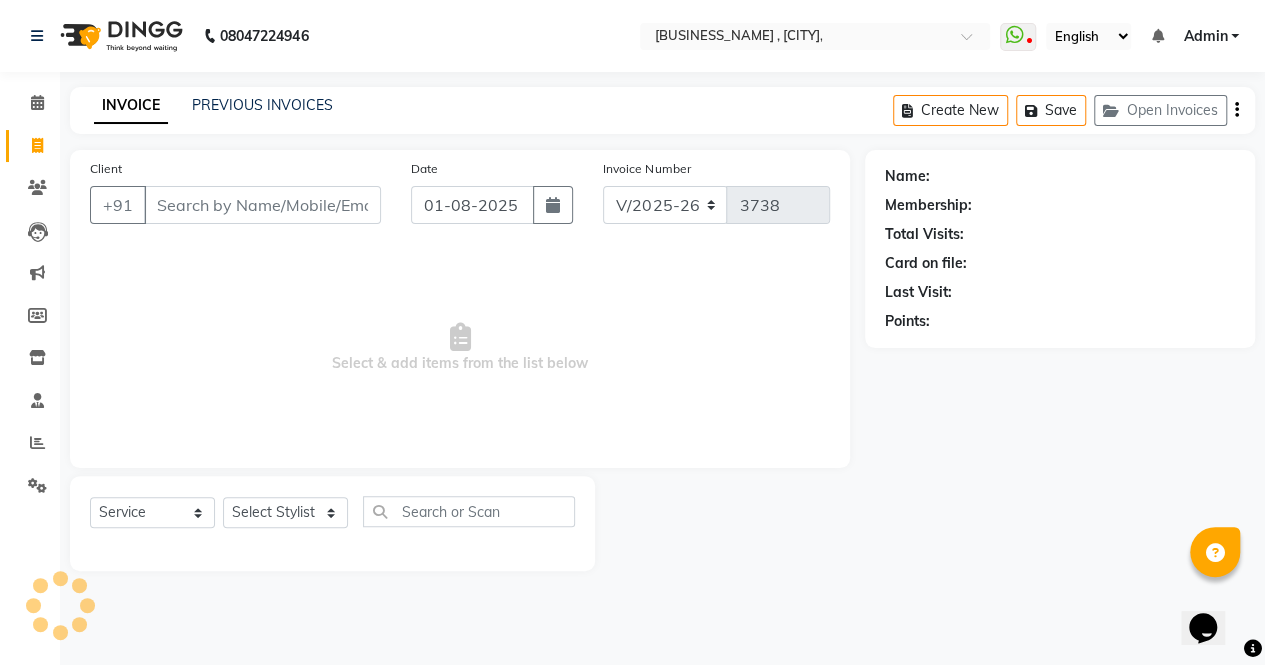 select on "57428" 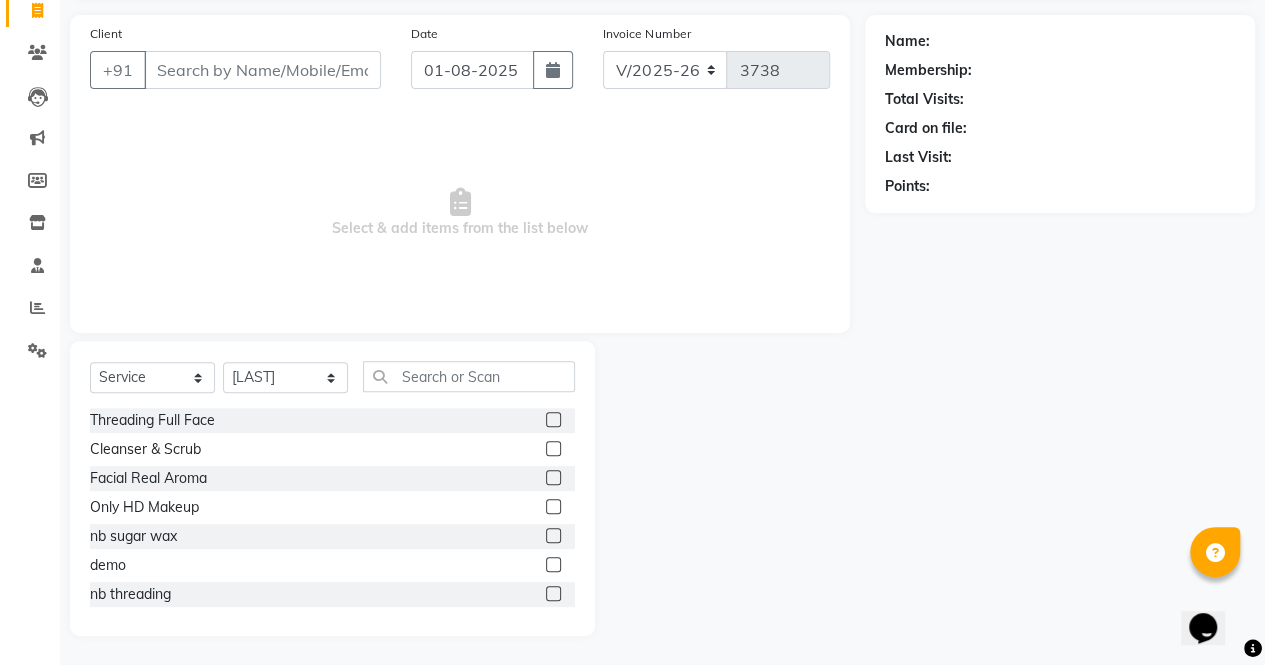 scroll, scrollTop: 0, scrollLeft: 0, axis: both 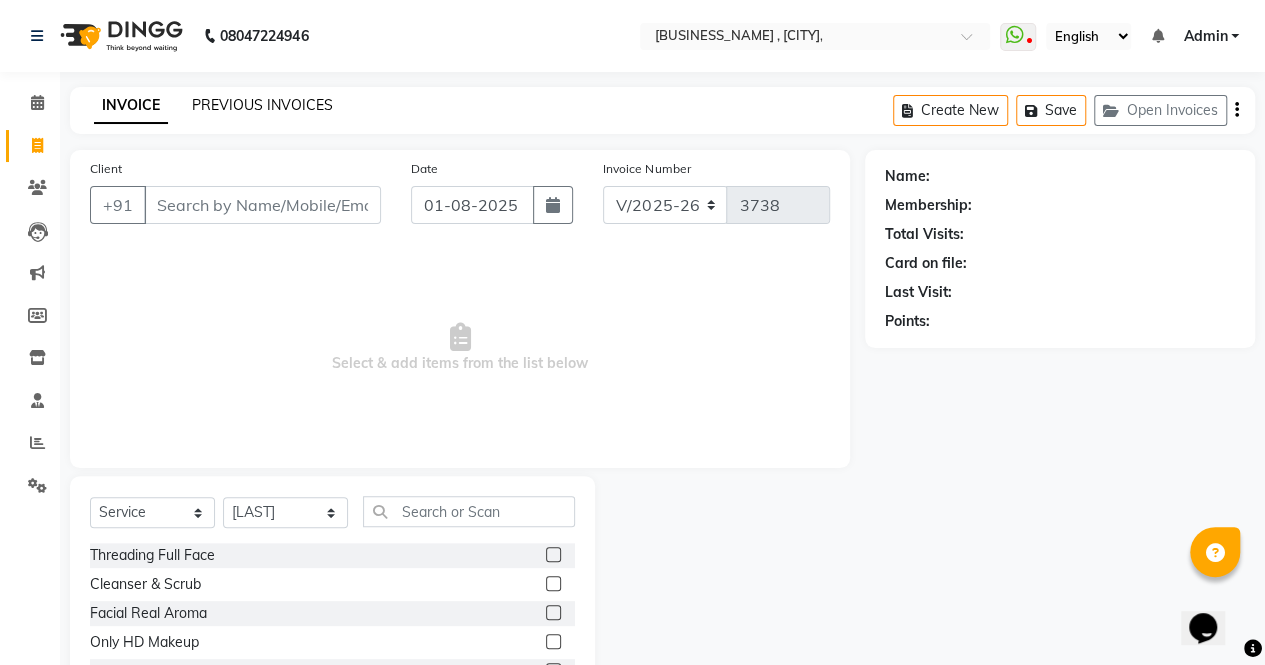 click on "PREVIOUS INVOICES" 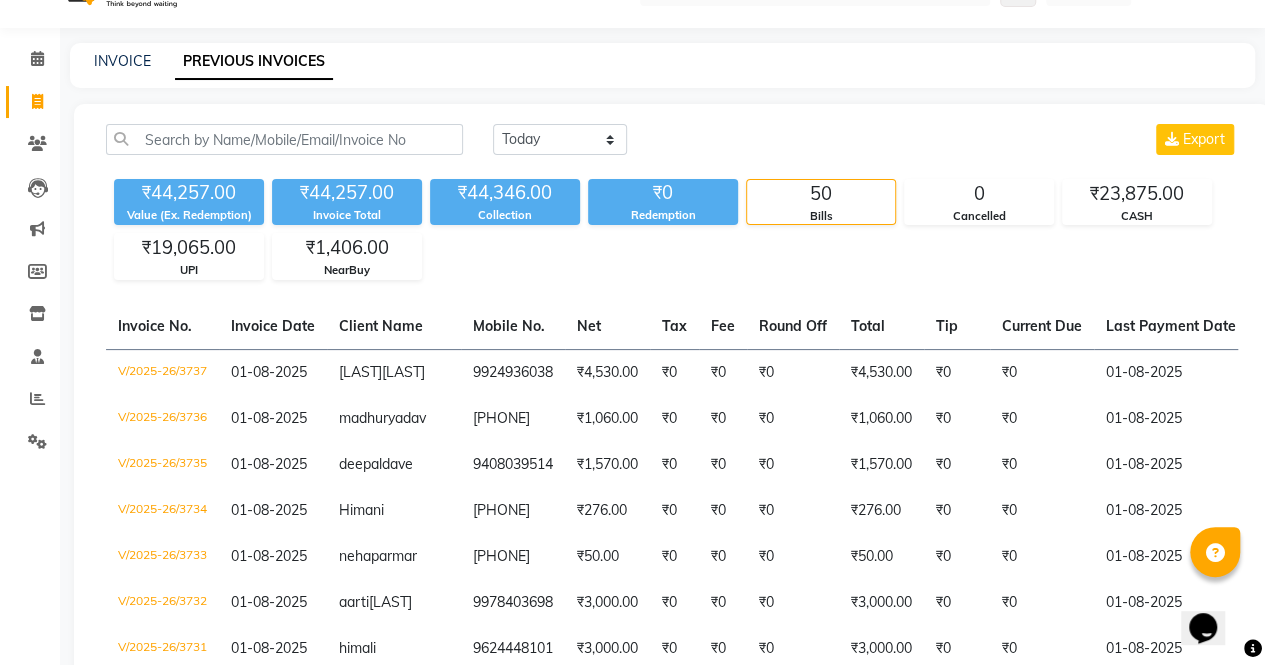 scroll, scrollTop: 40, scrollLeft: 0, axis: vertical 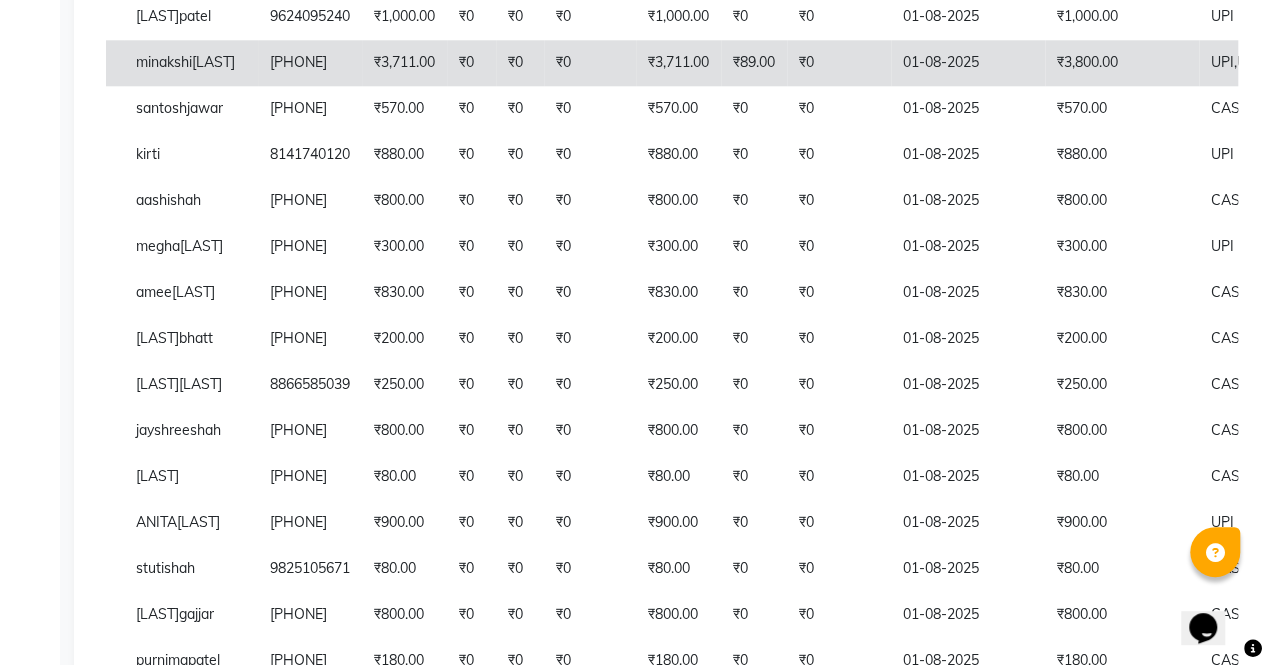 click on "₹3,800.00" 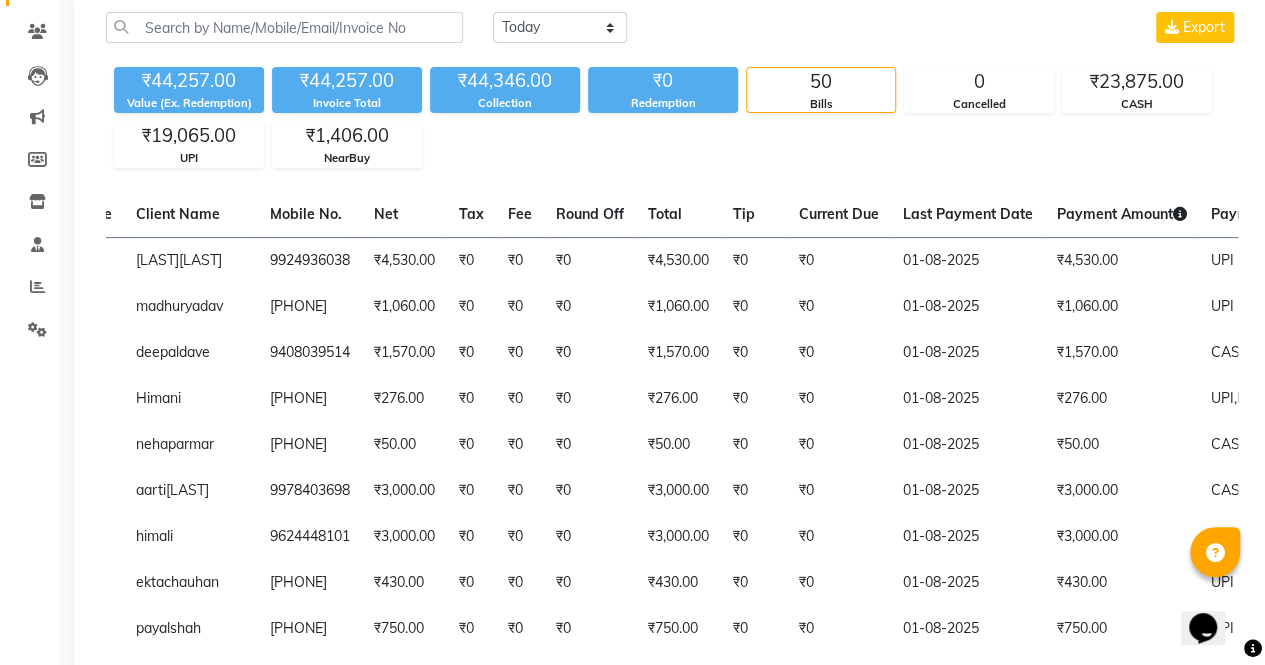 scroll, scrollTop: 160, scrollLeft: 0, axis: vertical 